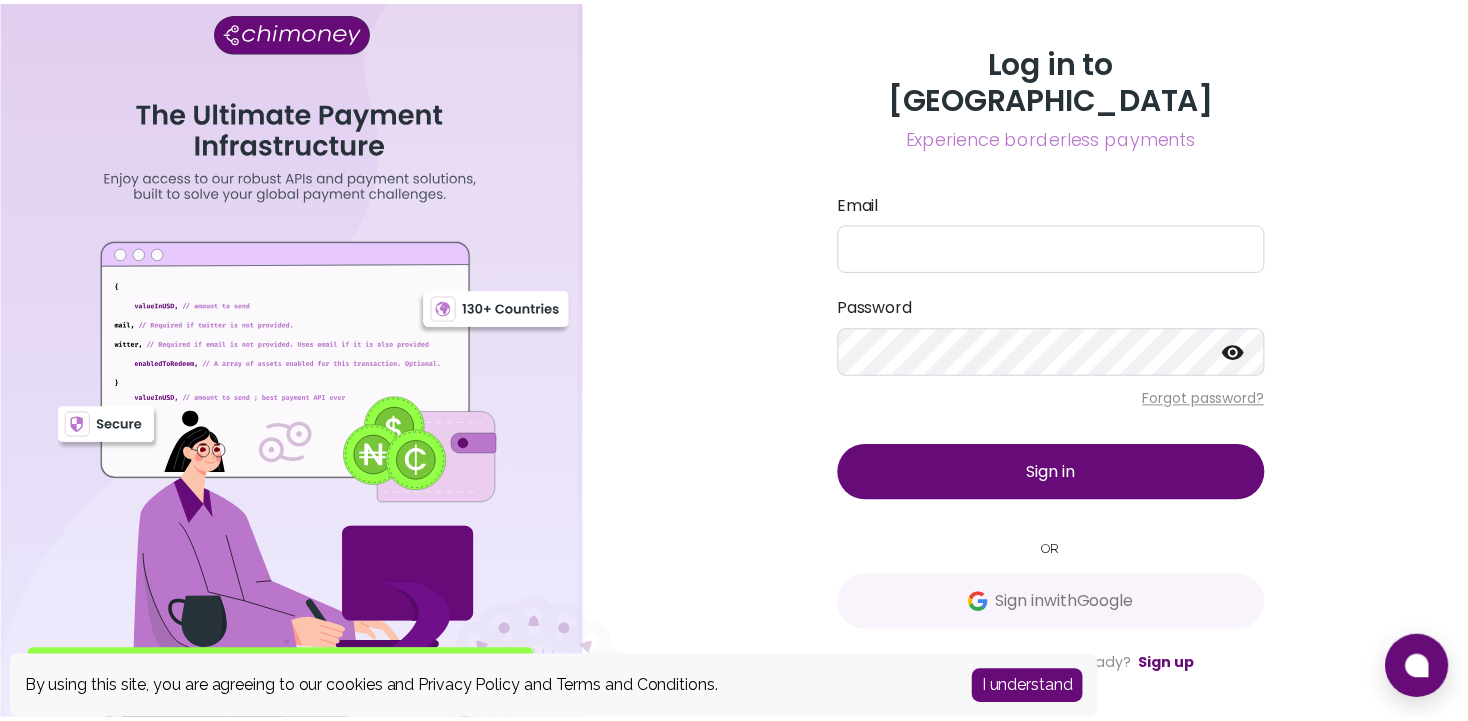scroll, scrollTop: 0, scrollLeft: 0, axis: both 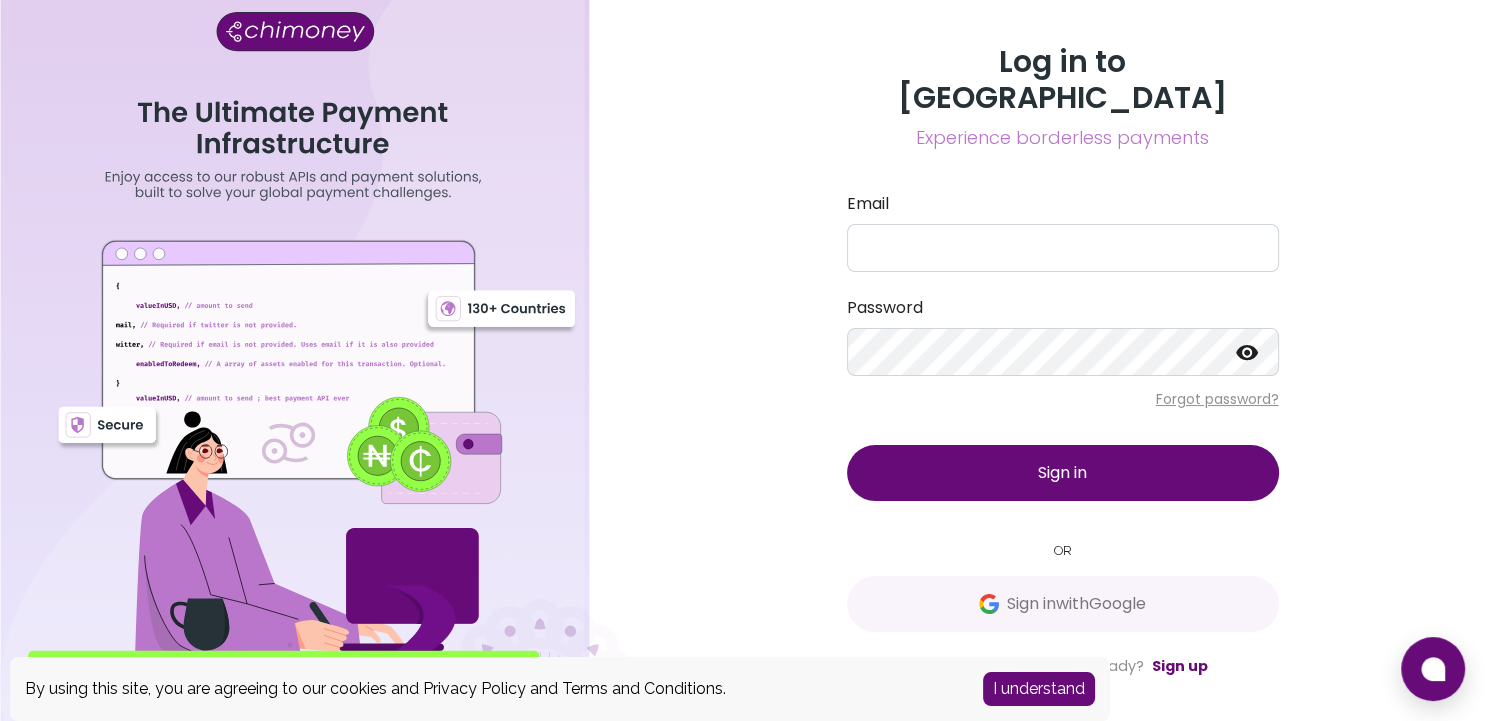 click on "I understand" at bounding box center [1039, 689] 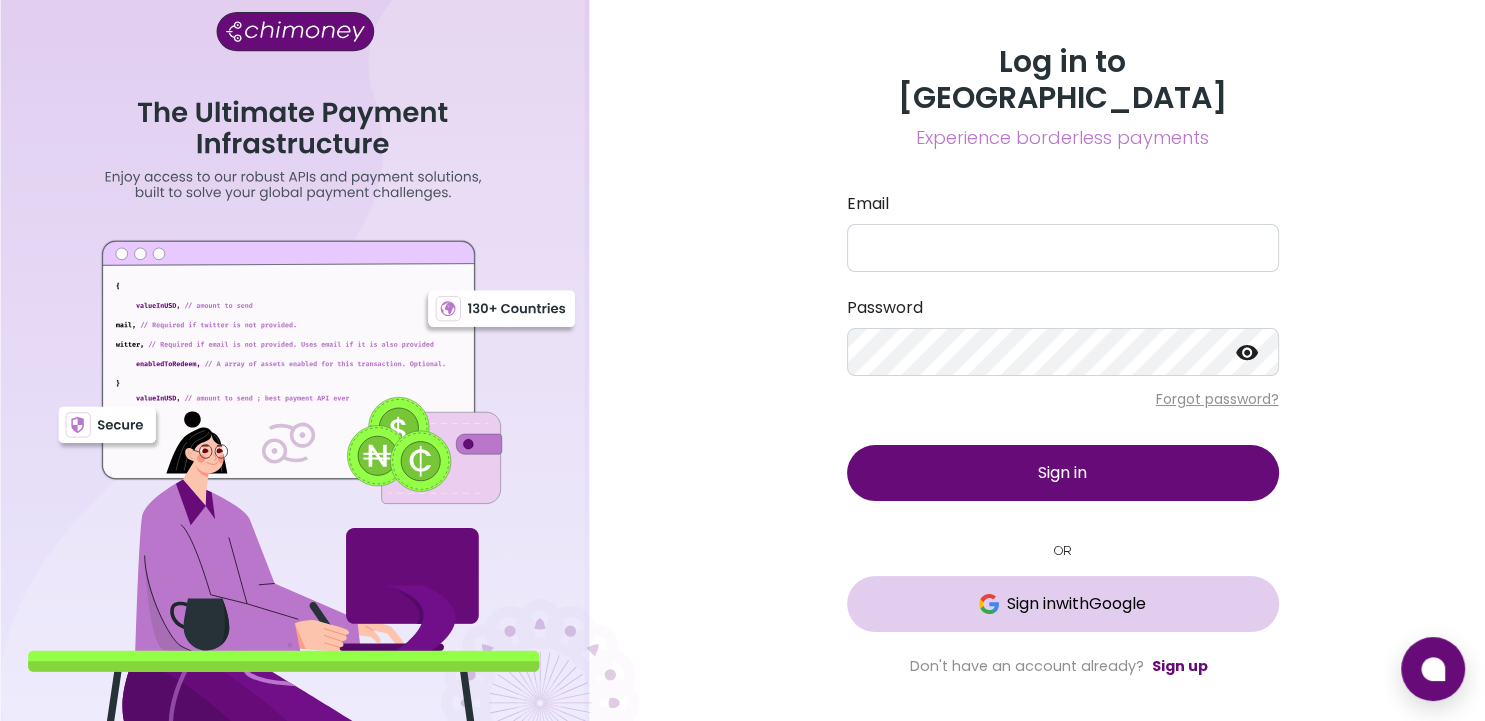 click on "Sign in  with  Google" at bounding box center (1063, 604) 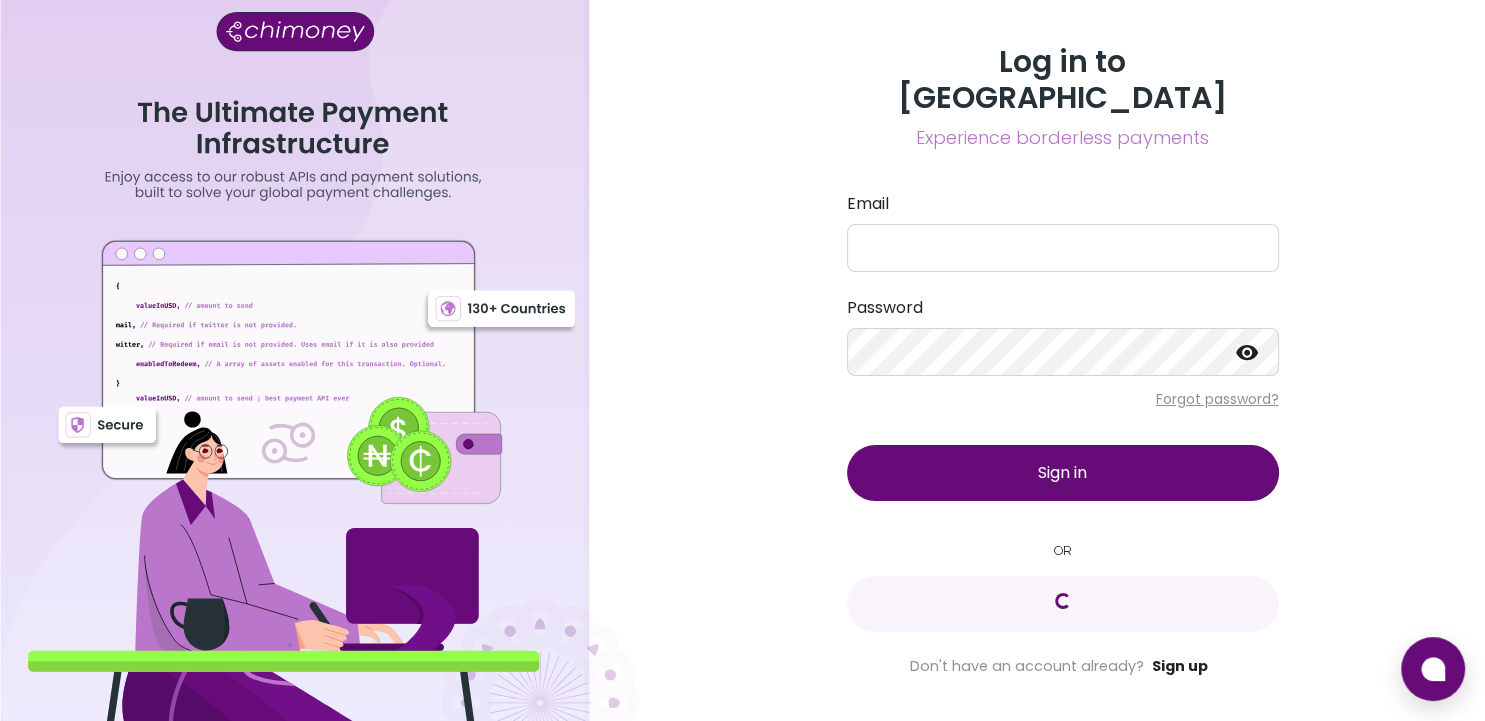 click on "Sign up" at bounding box center (1180, 666) 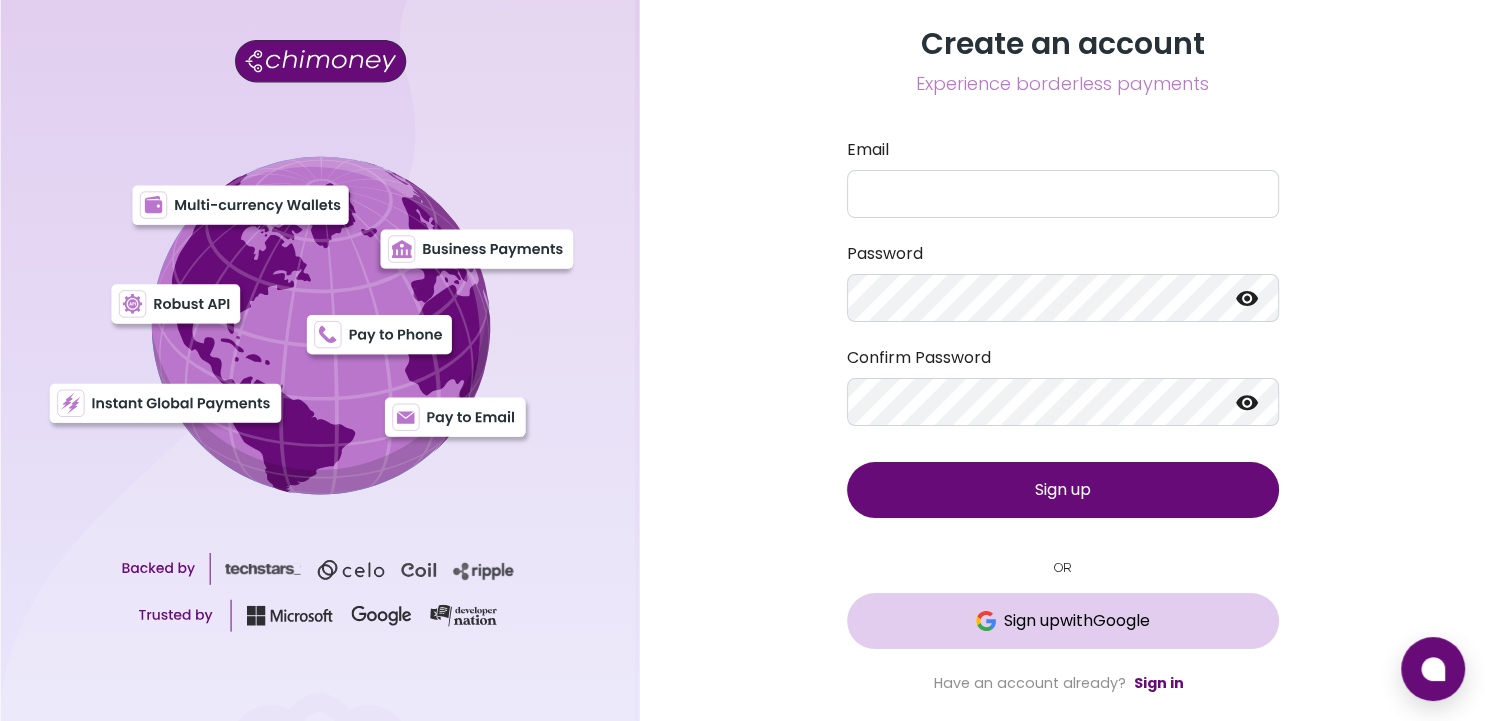 click on "Sign up  with  Google" at bounding box center (1077, 621) 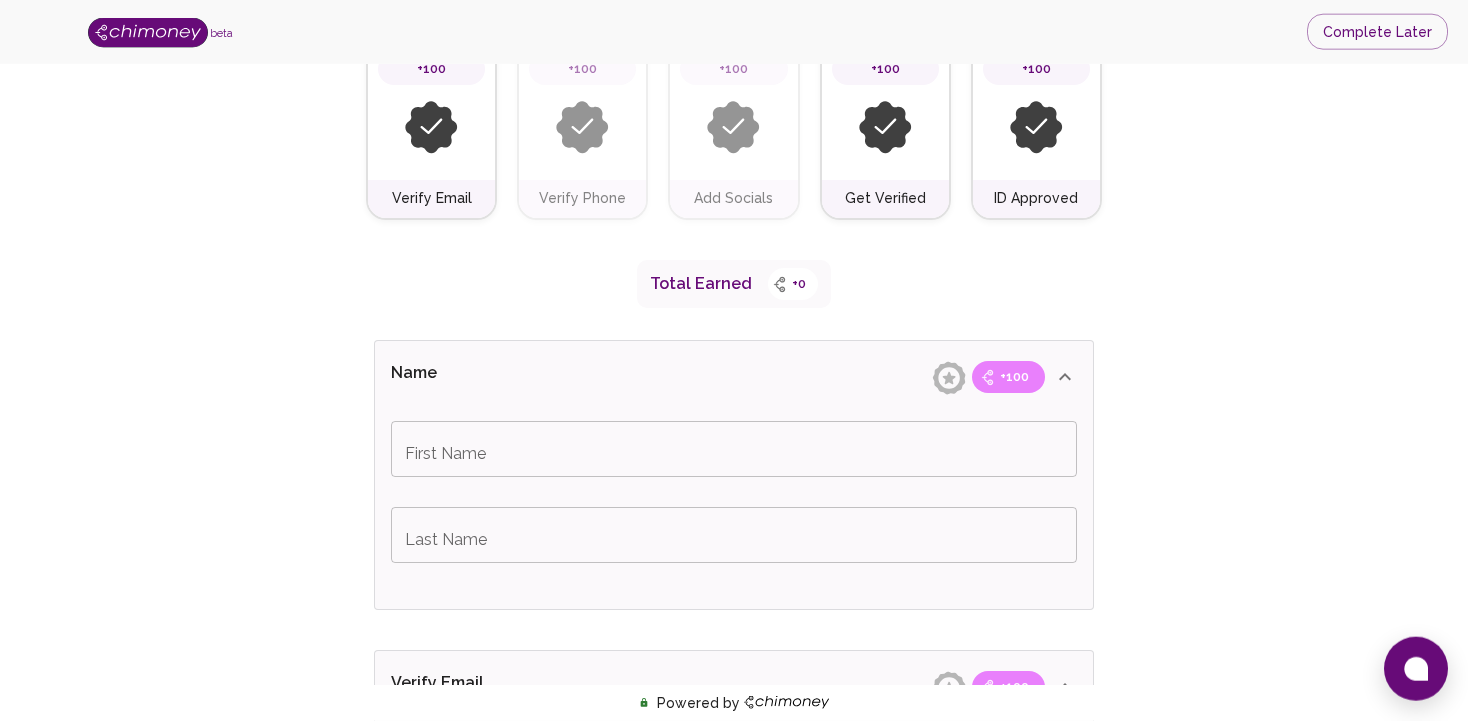 scroll, scrollTop: 0, scrollLeft: 0, axis: both 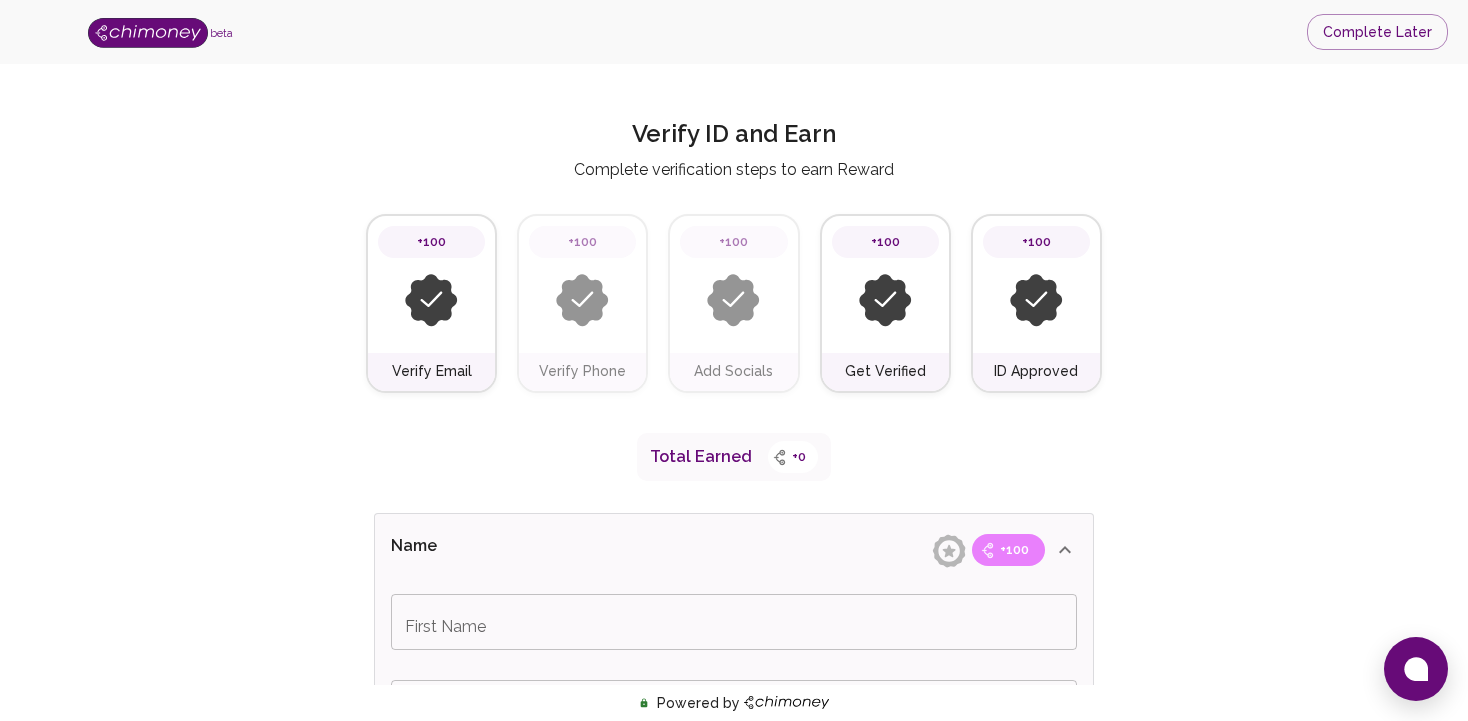 click at bounding box center (431, 300) 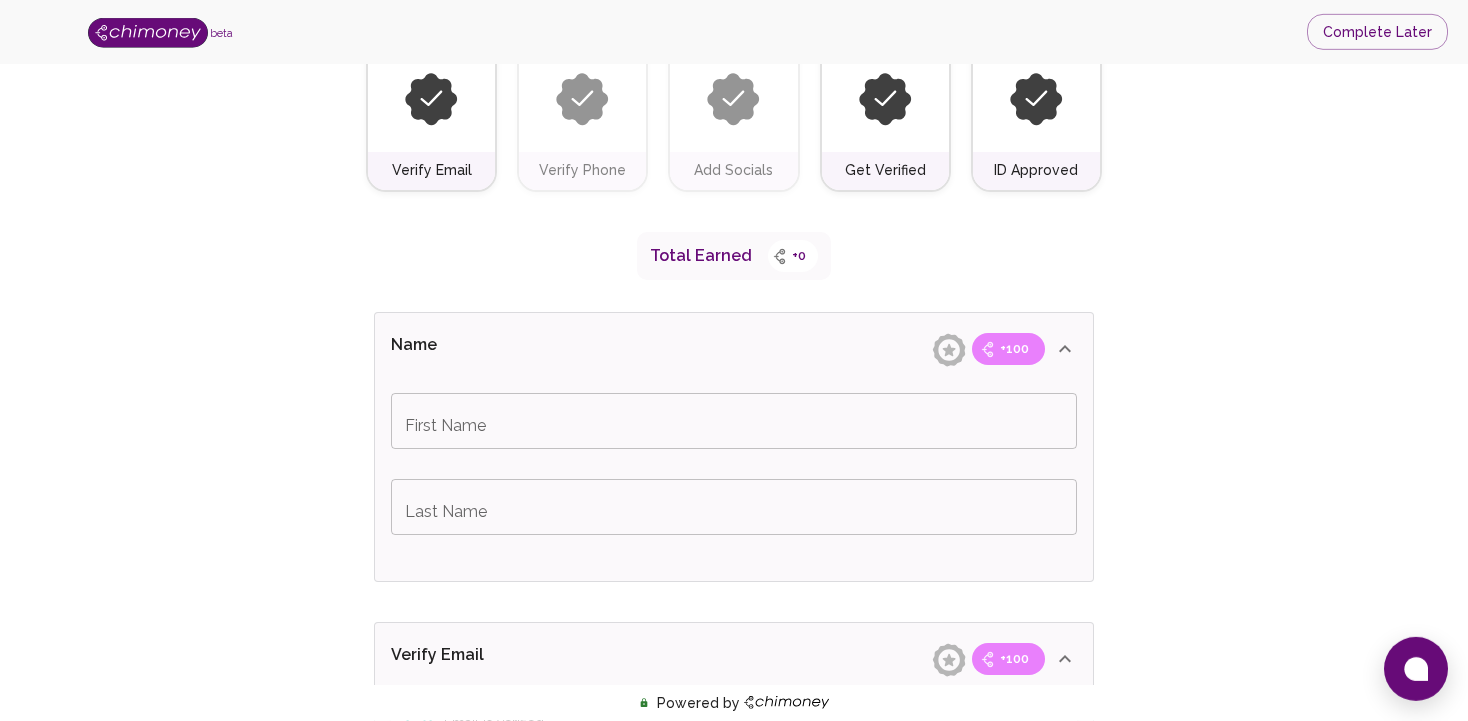 scroll, scrollTop: 211, scrollLeft: 0, axis: vertical 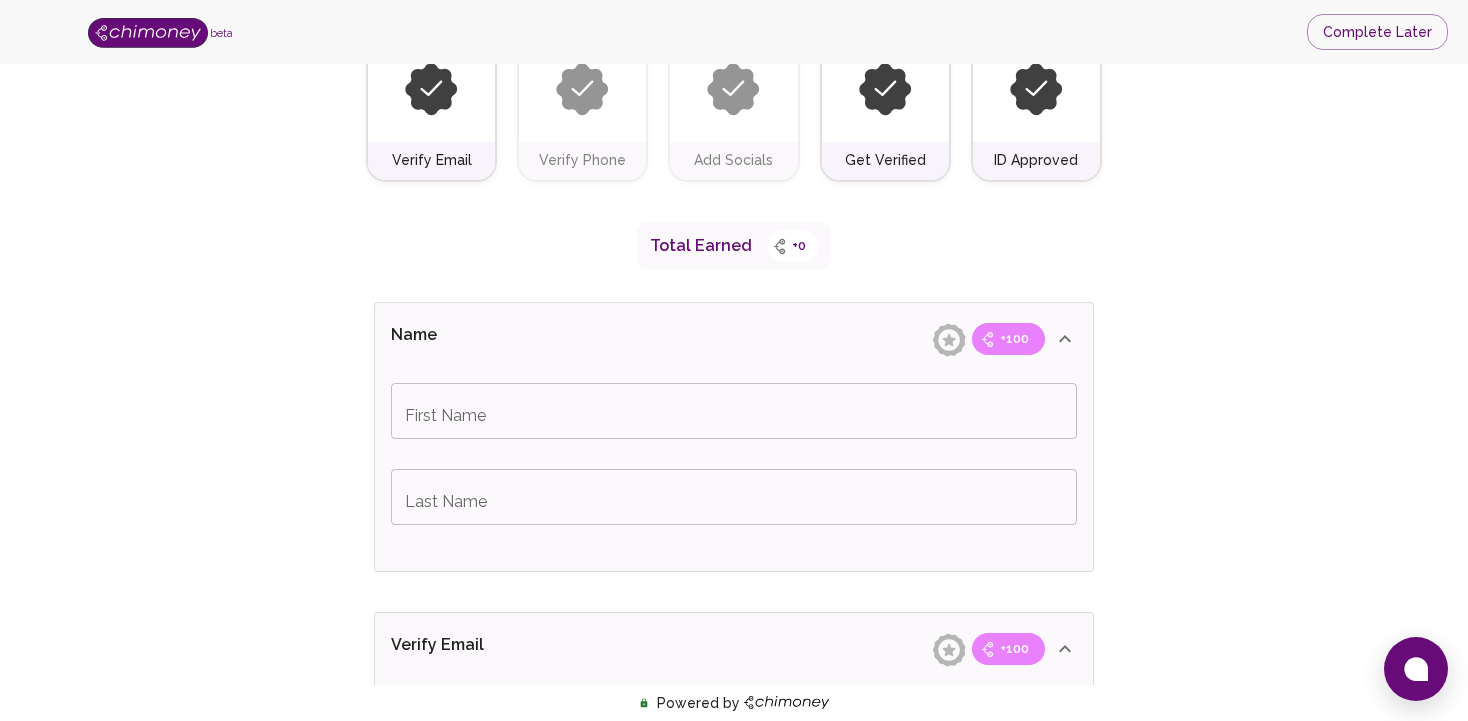 click on "First Name" at bounding box center (734, 411) 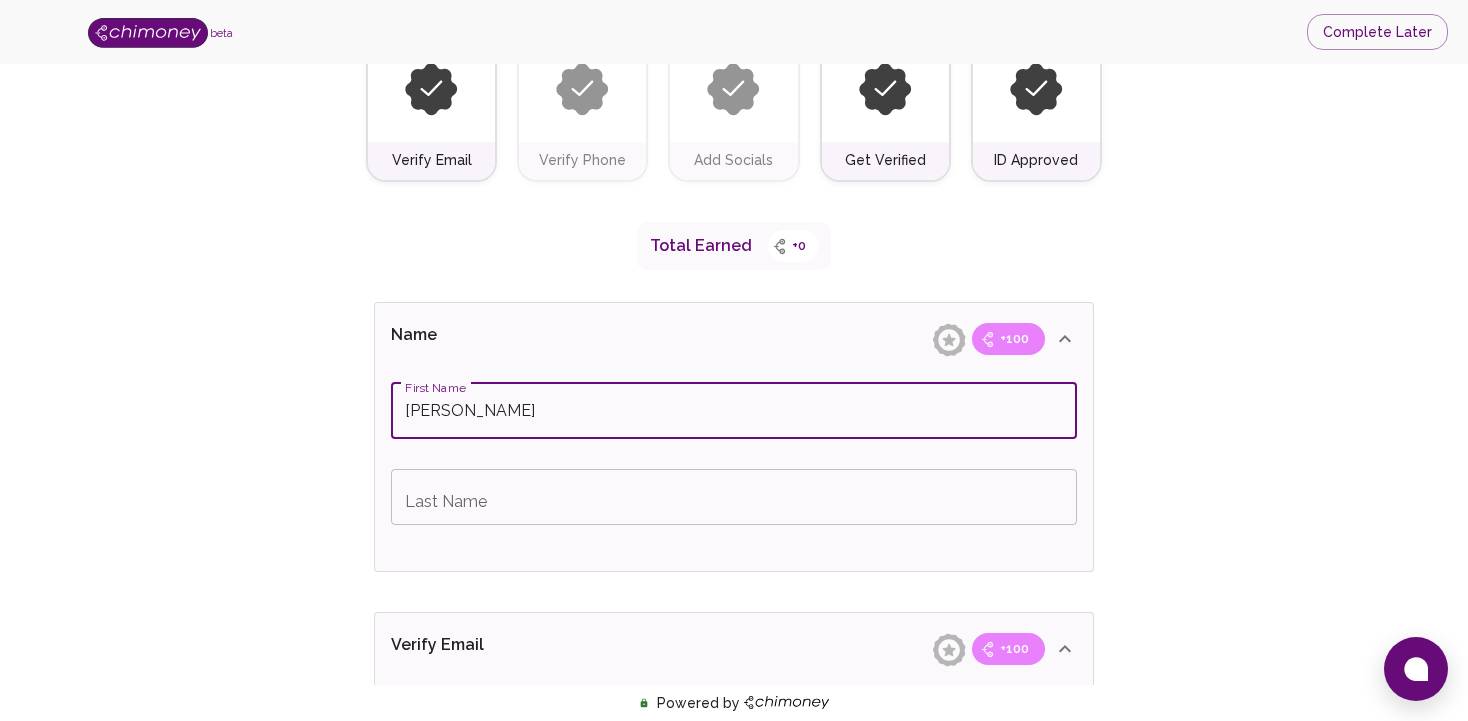 type on "[PERSON_NAME]" 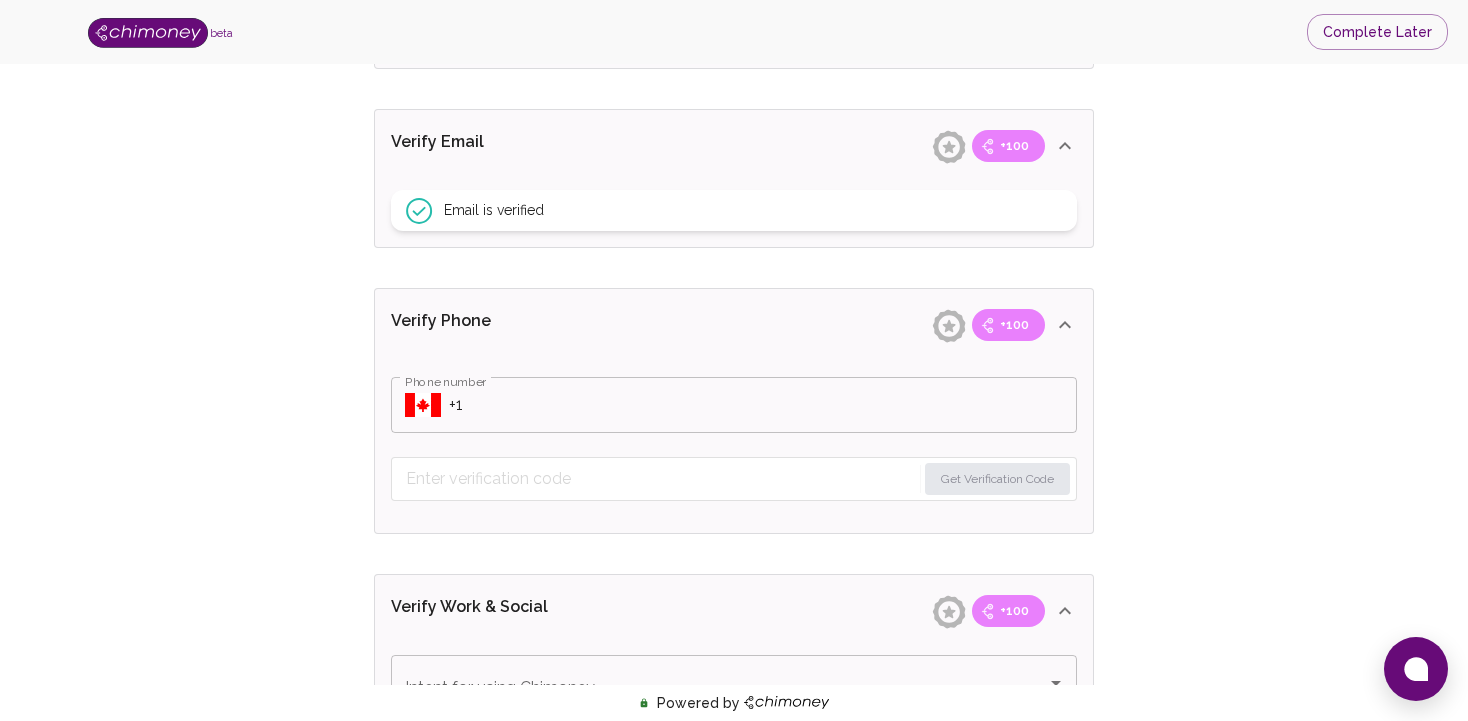 scroll, scrollTop: 739, scrollLeft: 0, axis: vertical 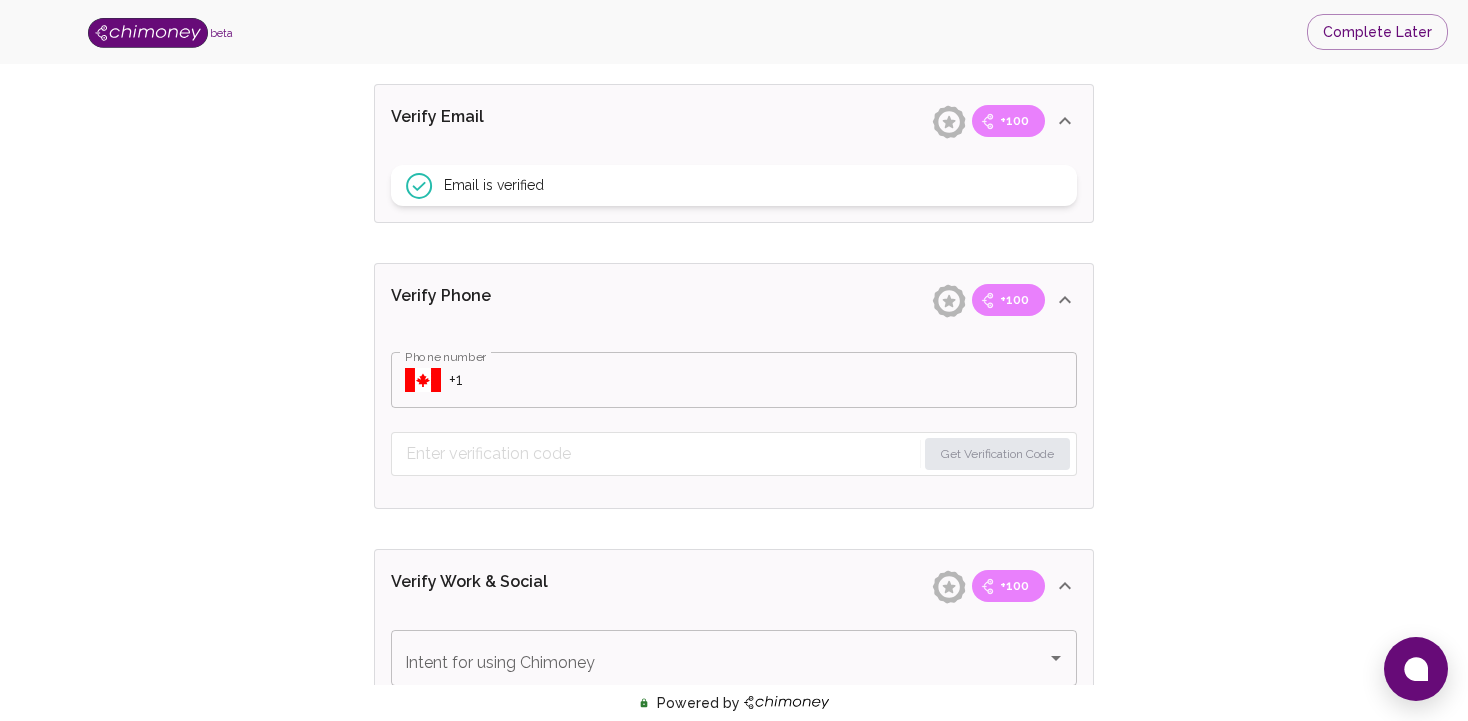type on "Eboh" 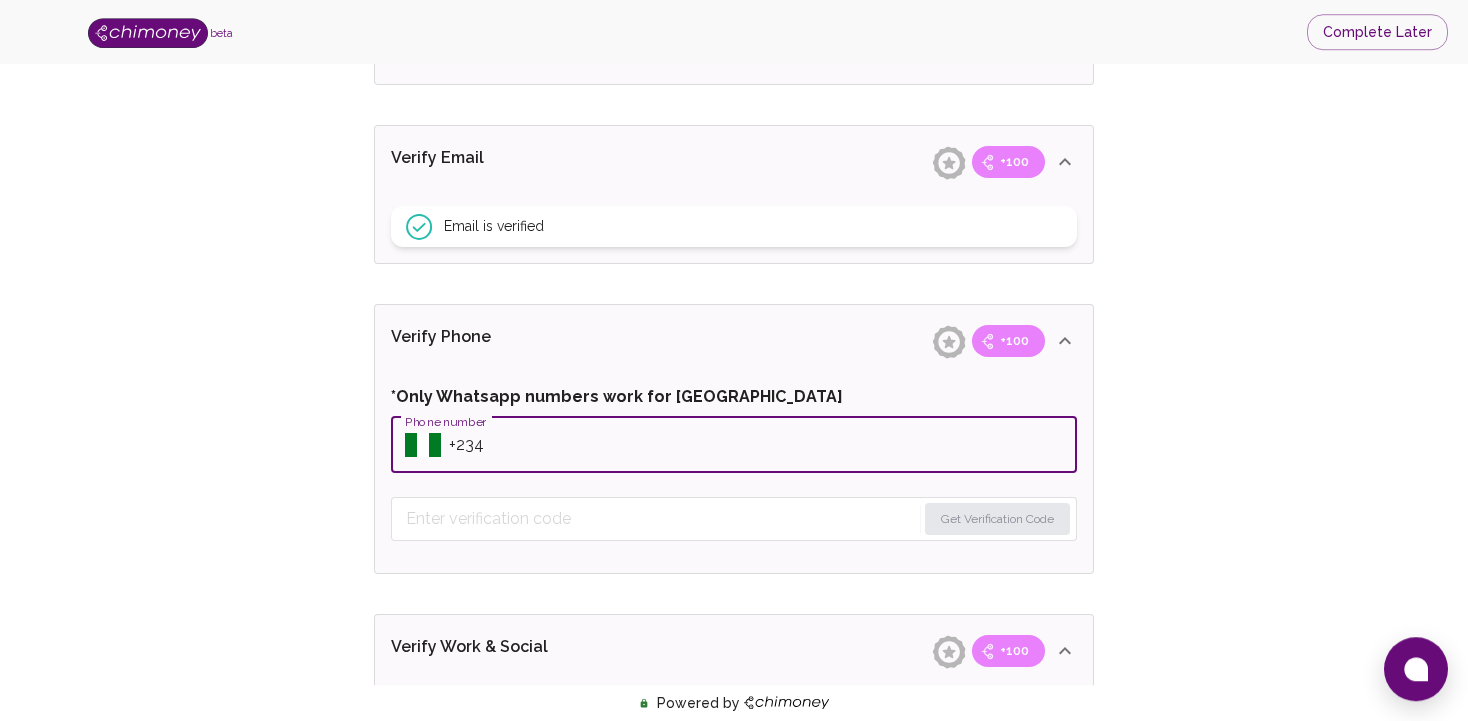 scroll, scrollTop: 739, scrollLeft: 0, axis: vertical 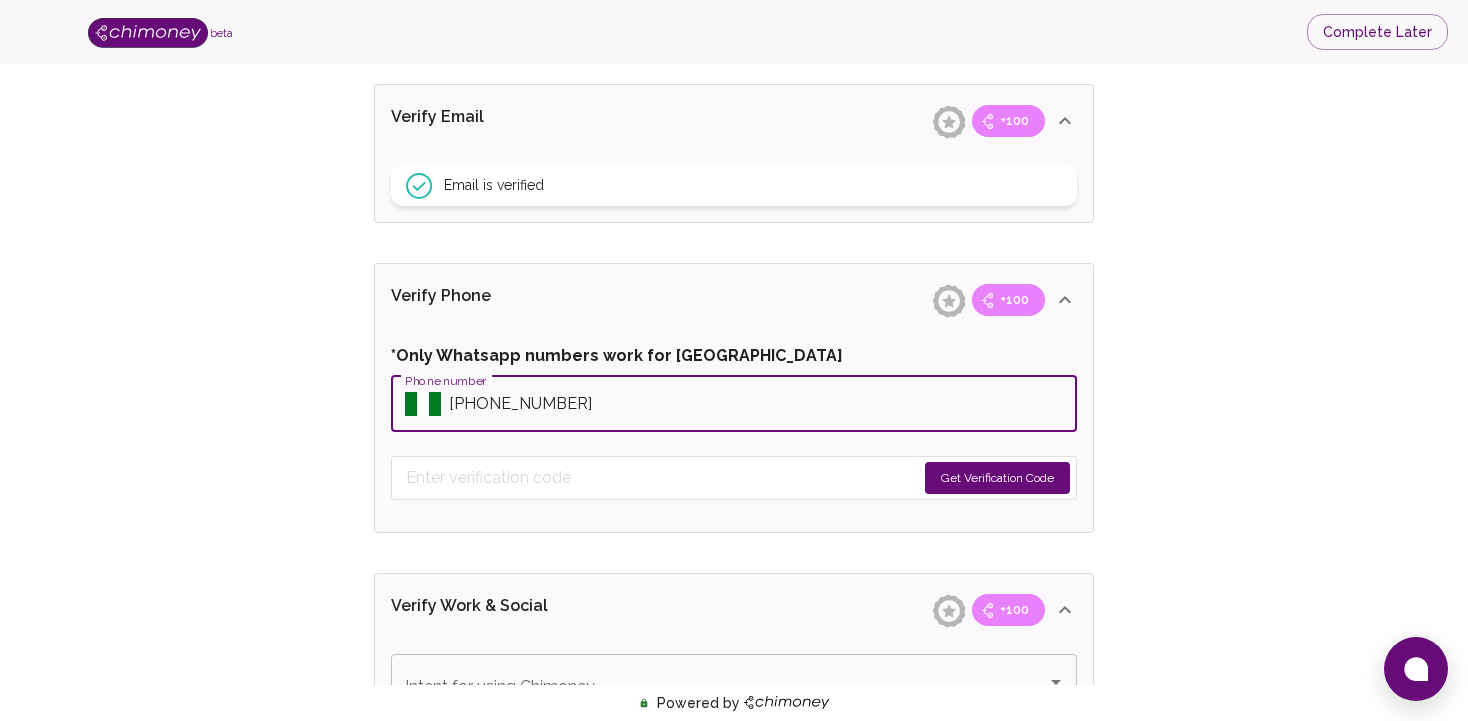 type on "[PHONE_NUMBER]" 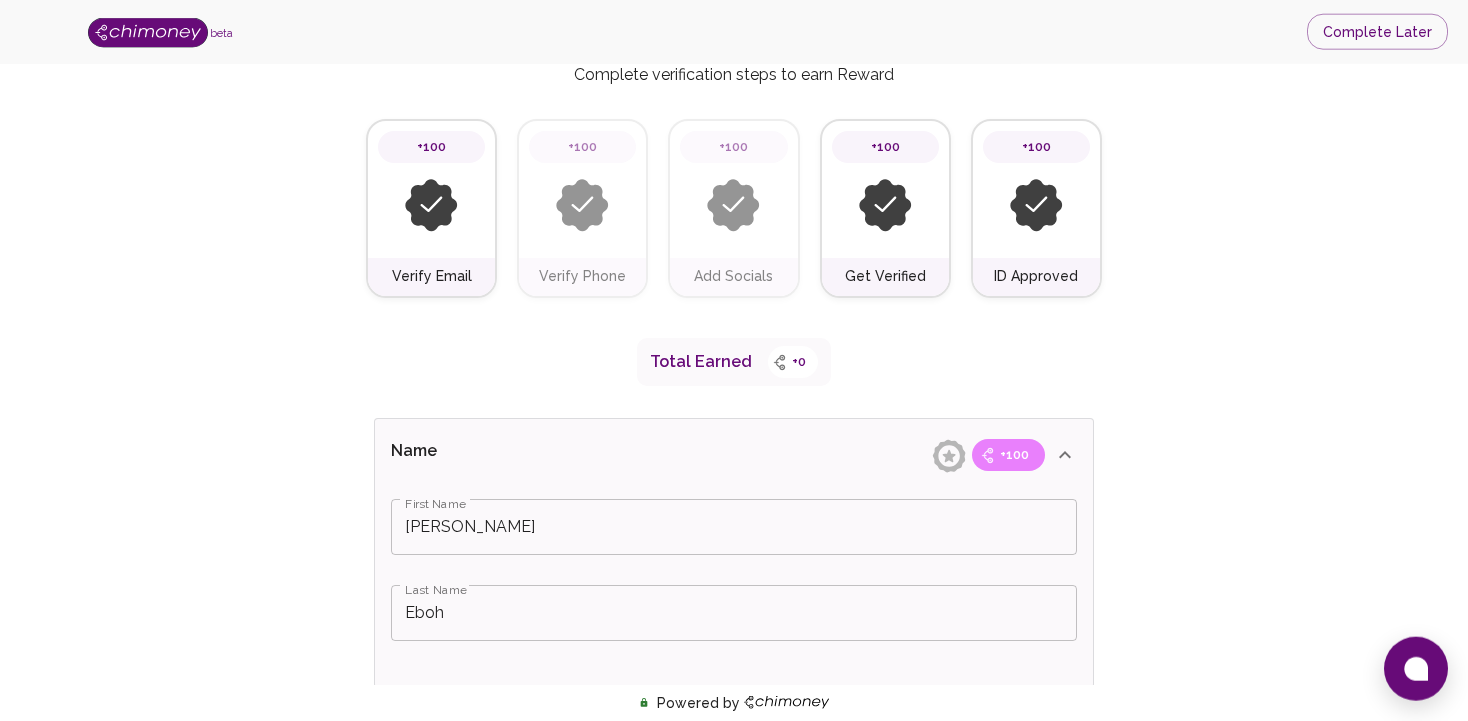 scroll, scrollTop: 0, scrollLeft: 0, axis: both 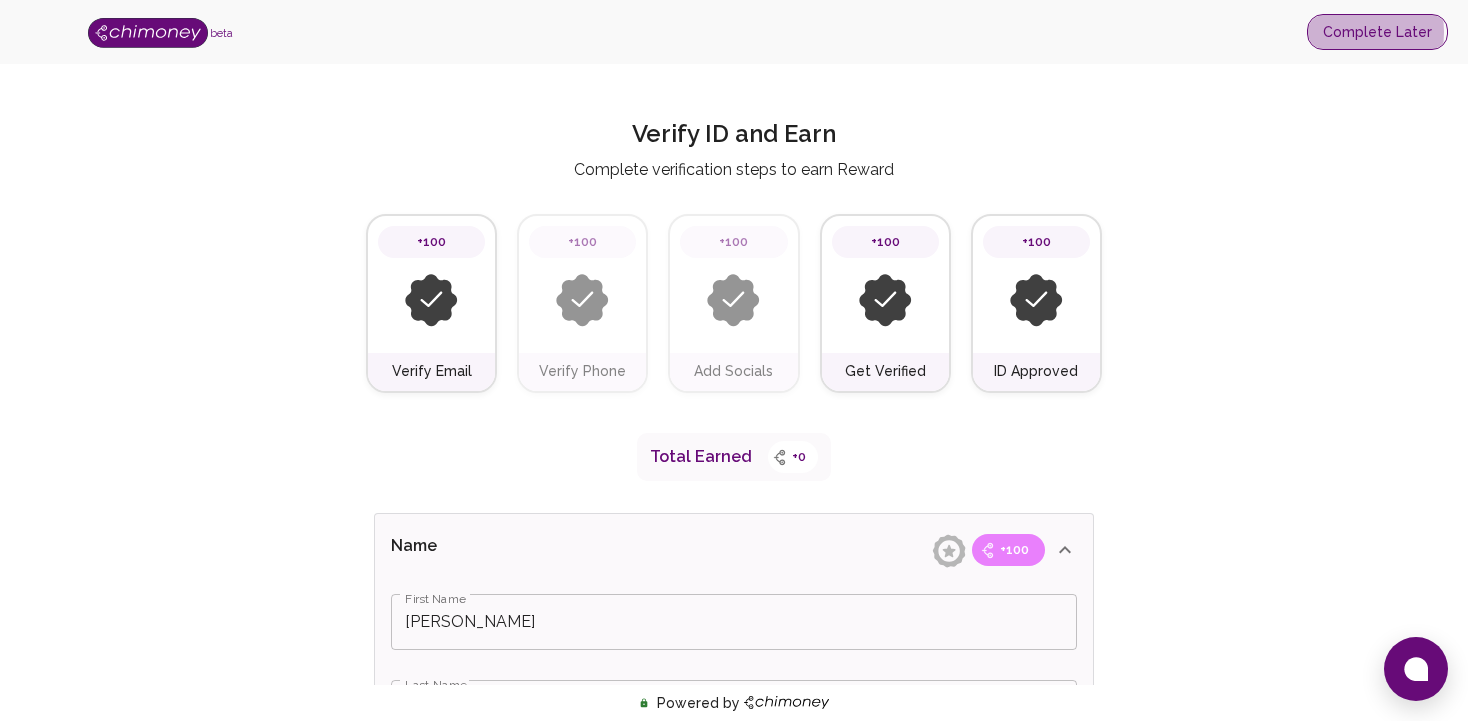 click on "Complete Later" at bounding box center [1377, 32] 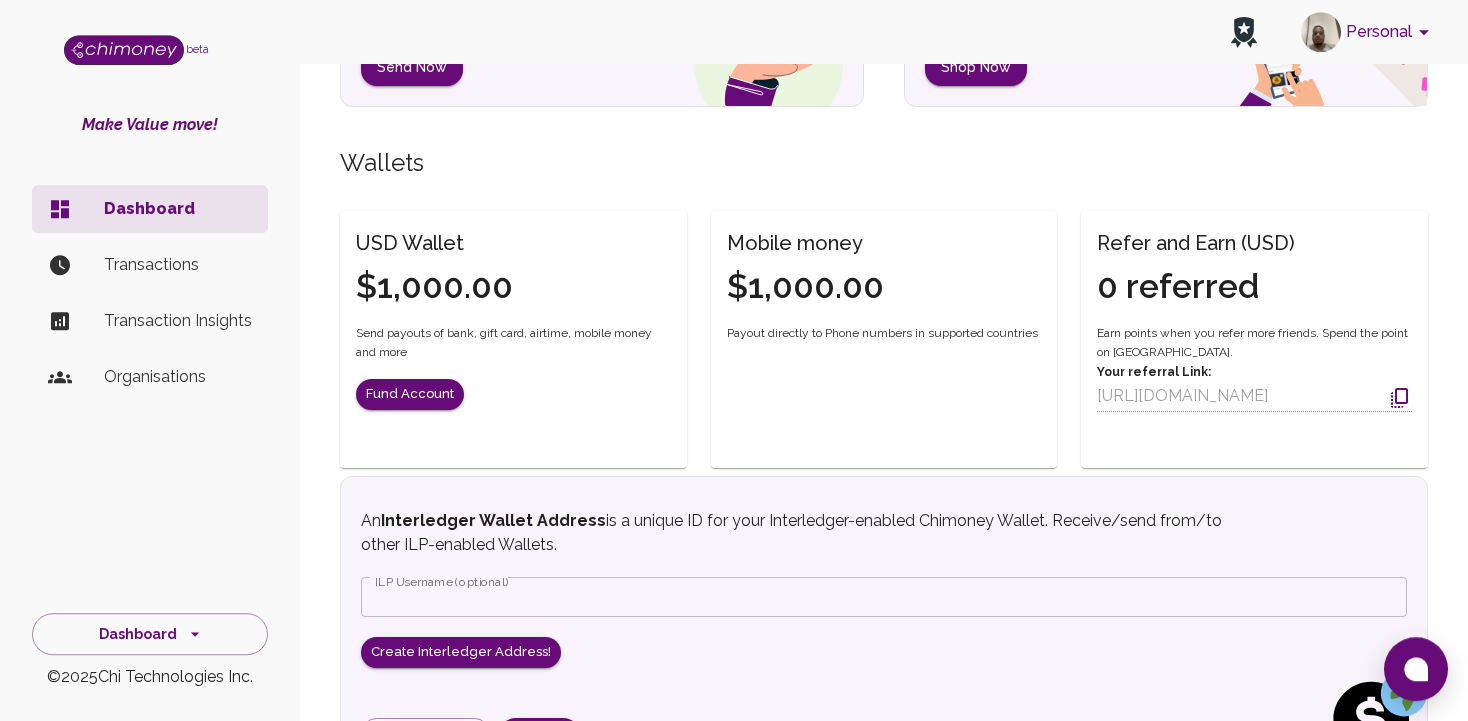 scroll, scrollTop: 422, scrollLeft: 0, axis: vertical 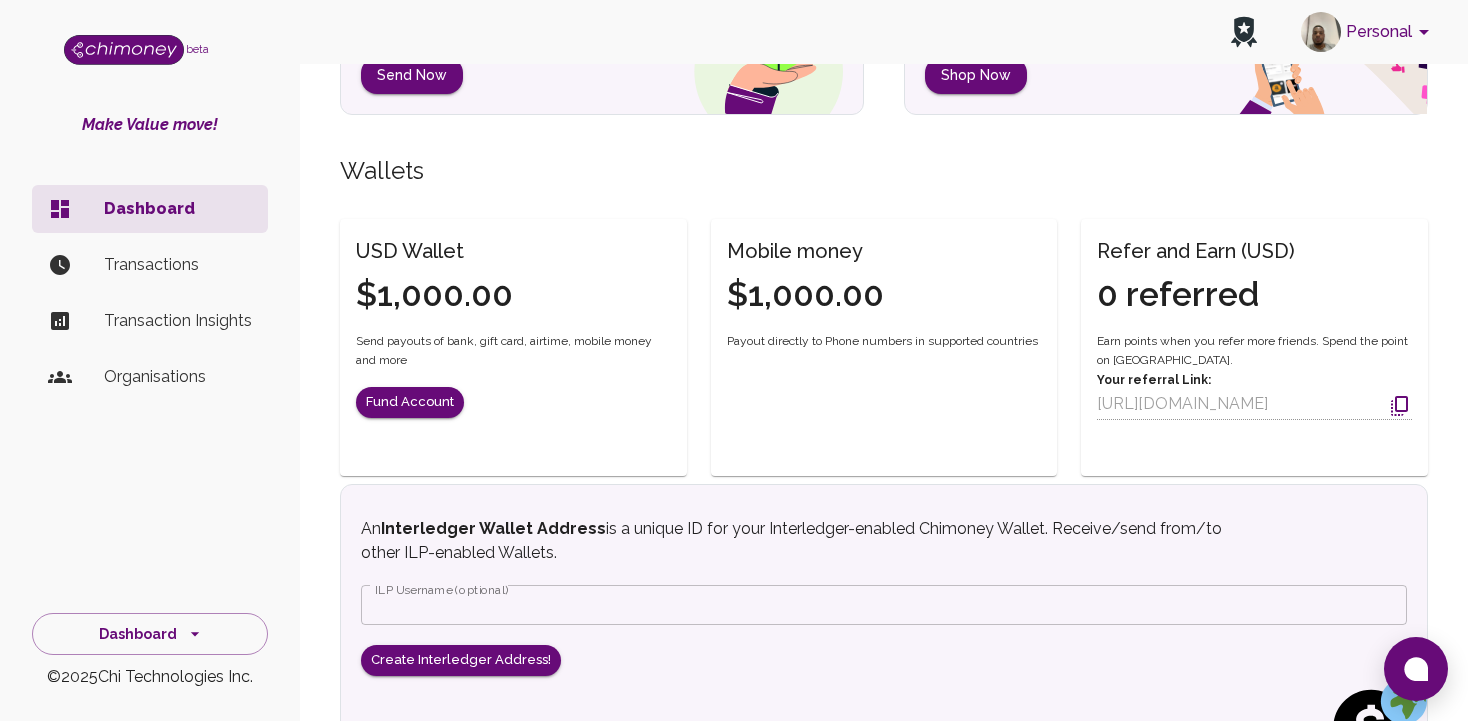 click on "Organisations" at bounding box center [178, 377] 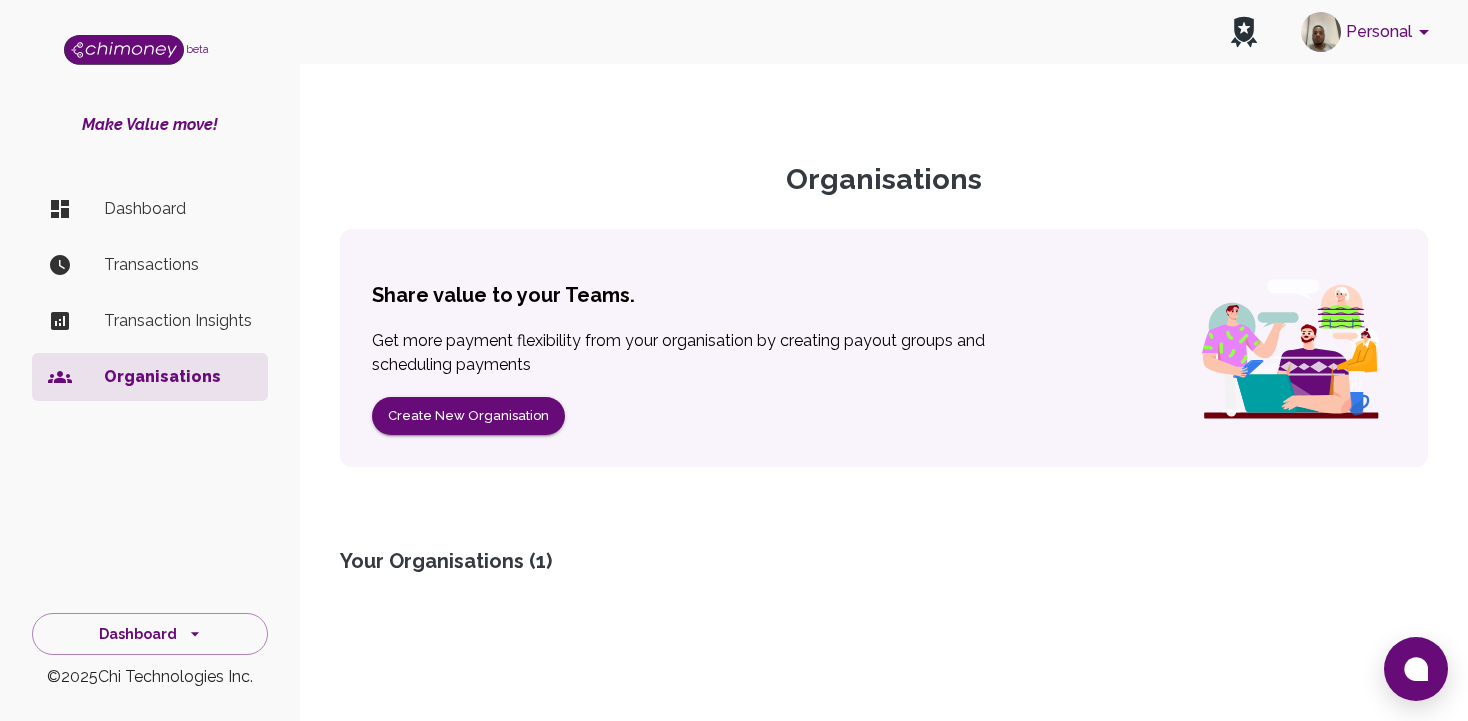 scroll, scrollTop: 0, scrollLeft: 0, axis: both 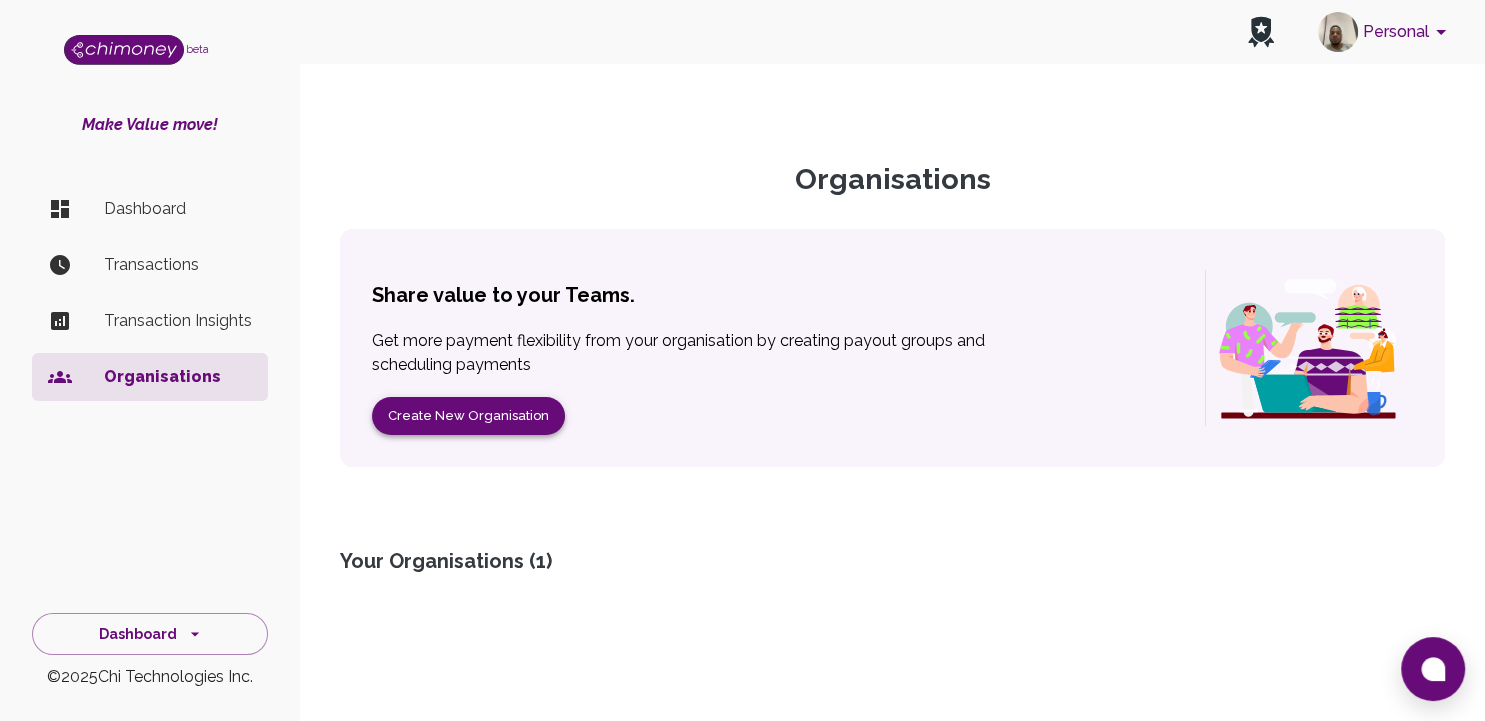 click on "Create New Organisation" at bounding box center (468, 416) 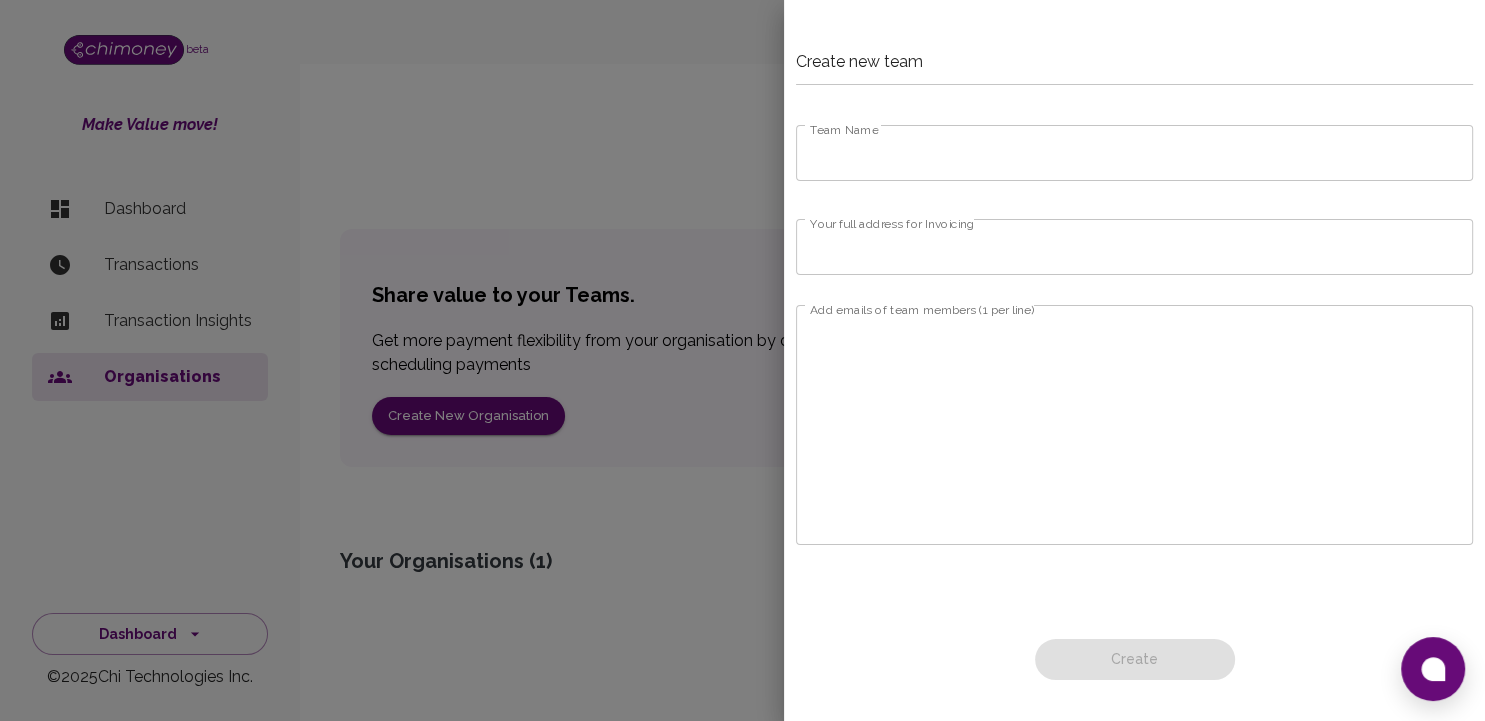 click on "Team Name" at bounding box center [1134, 153] 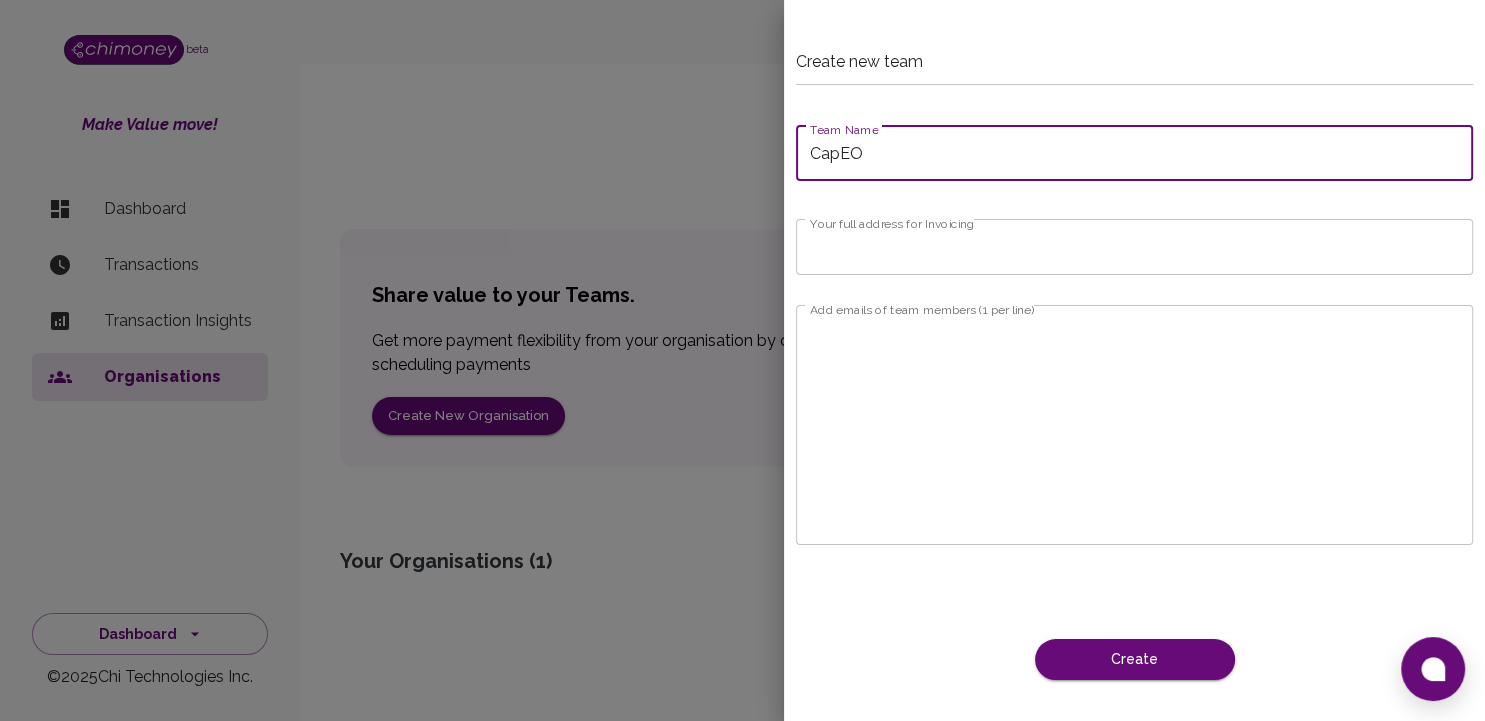 type on "CapEO" 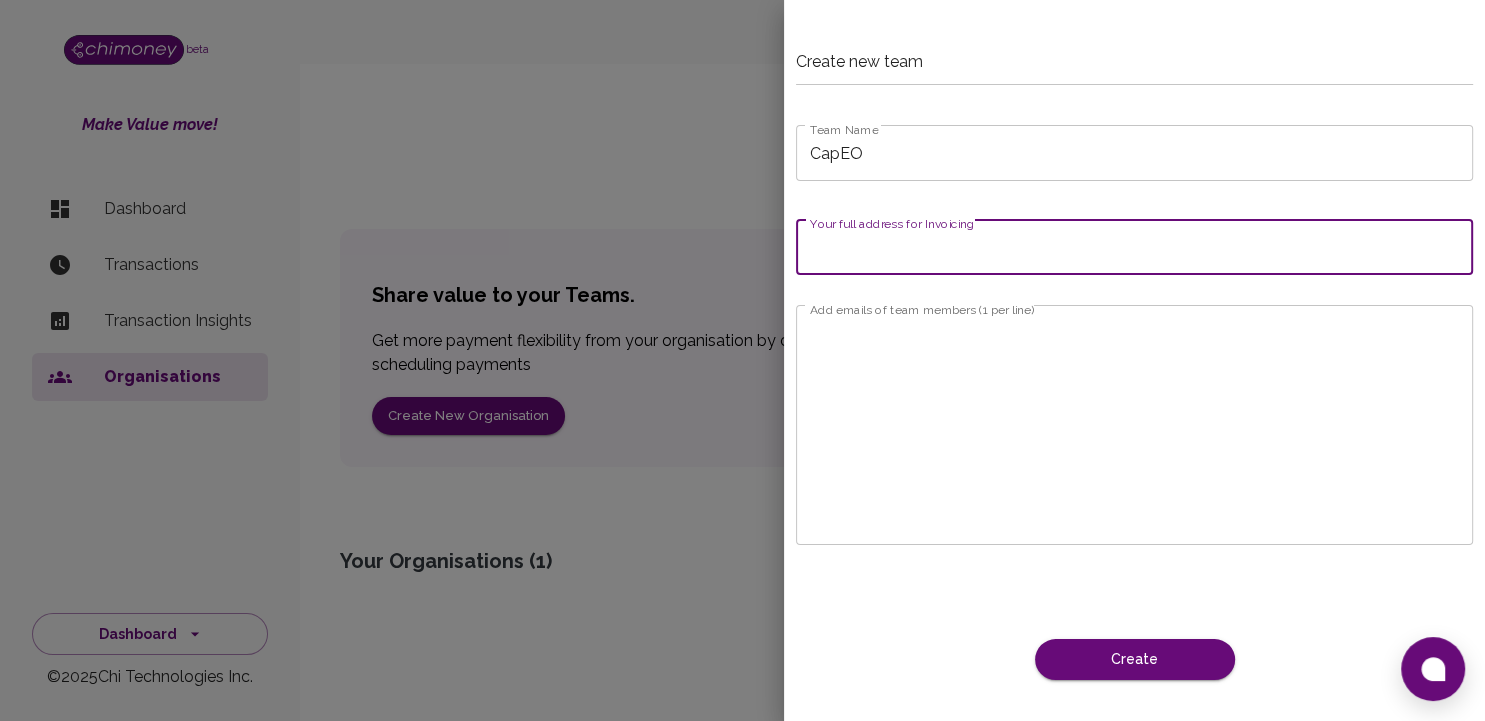 click on "Your full address for Invoicing" at bounding box center (1134, 247) 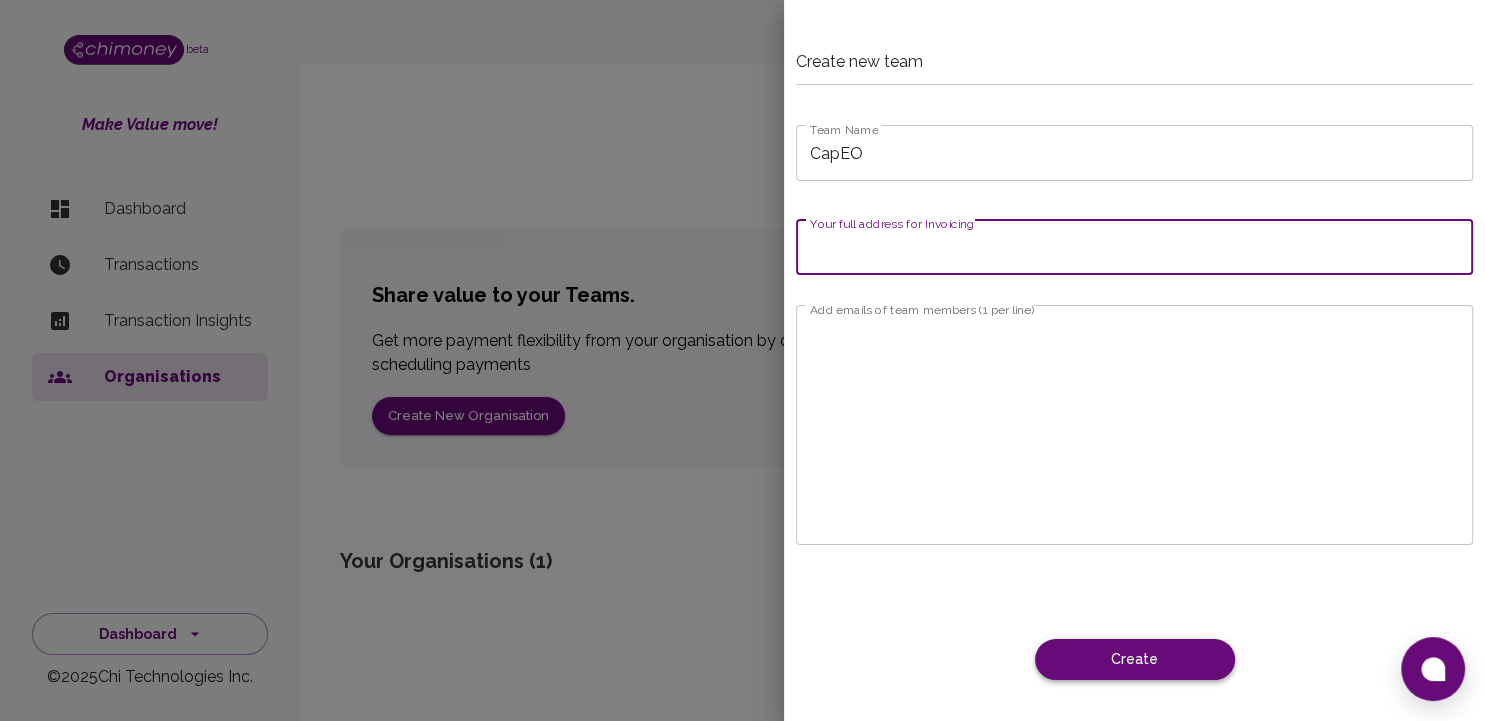 click on "Create" at bounding box center (1135, 659) 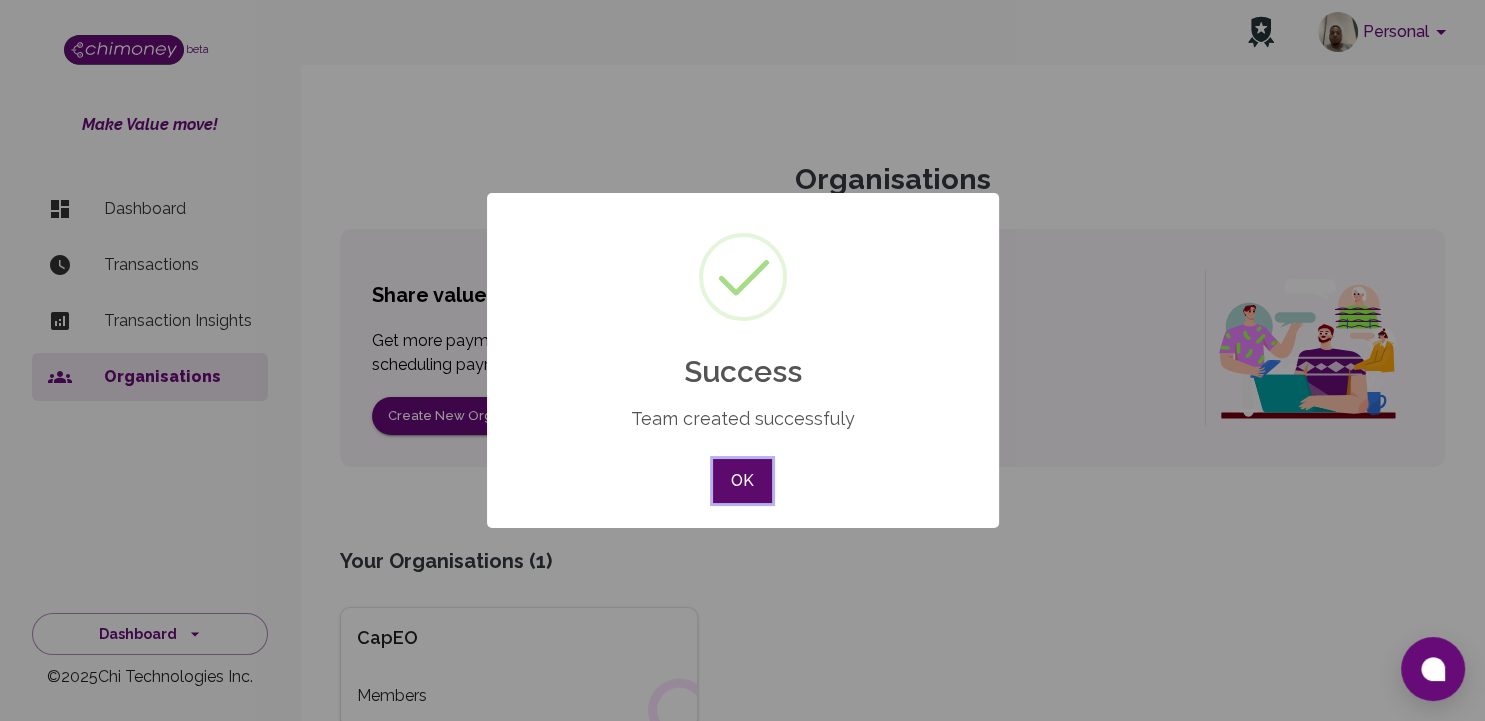 click on "OK" at bounding box center (742, 481) 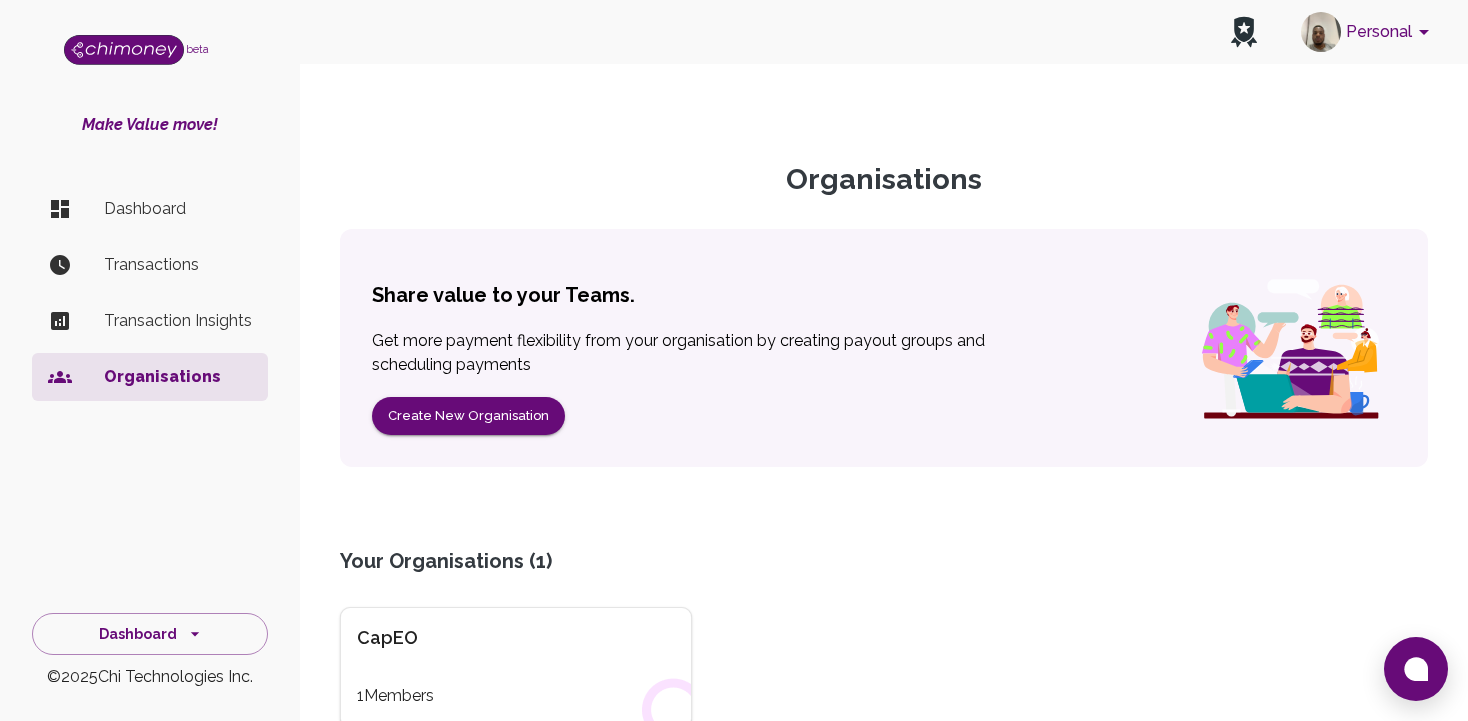scroll, scrollTop: 200, scrollLeft: 0, axis: vertical 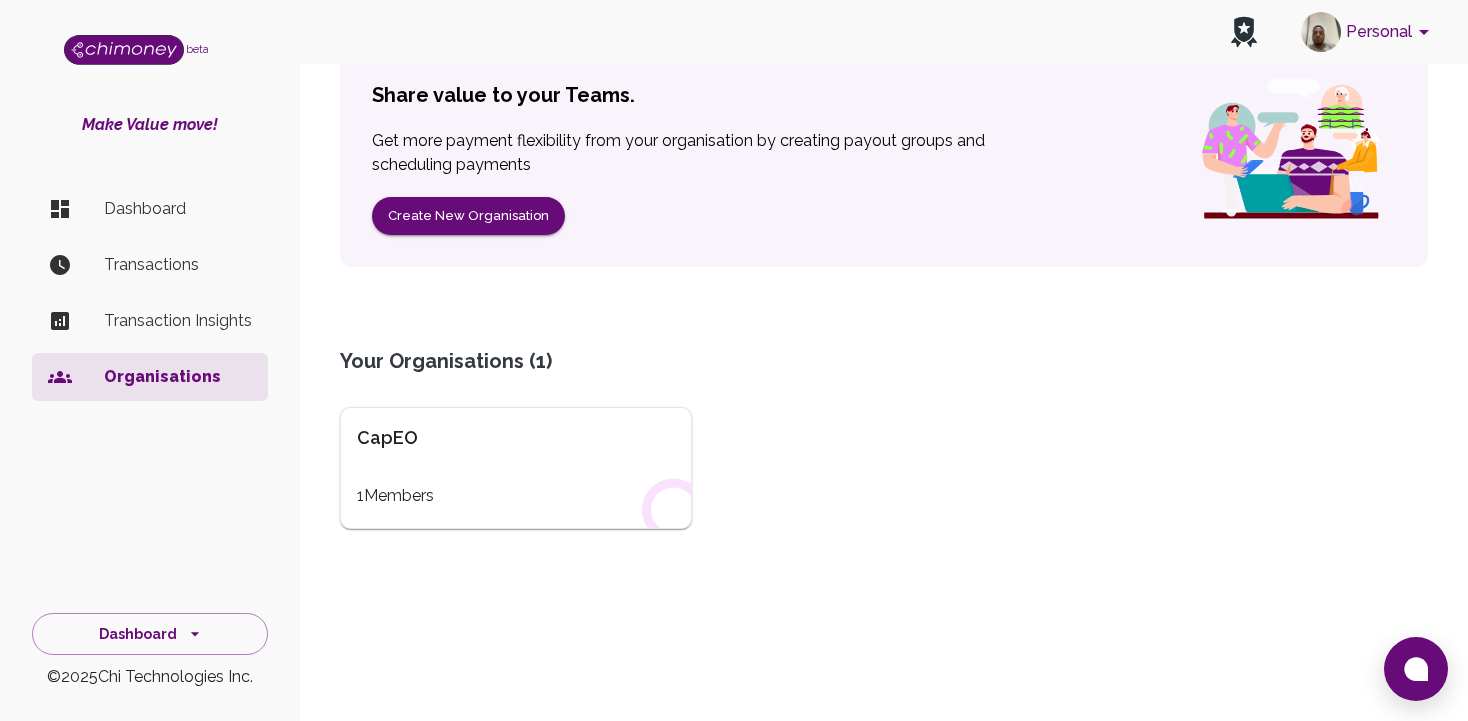 click on "CapEO 1  Members" at bounding box center [516, 468] 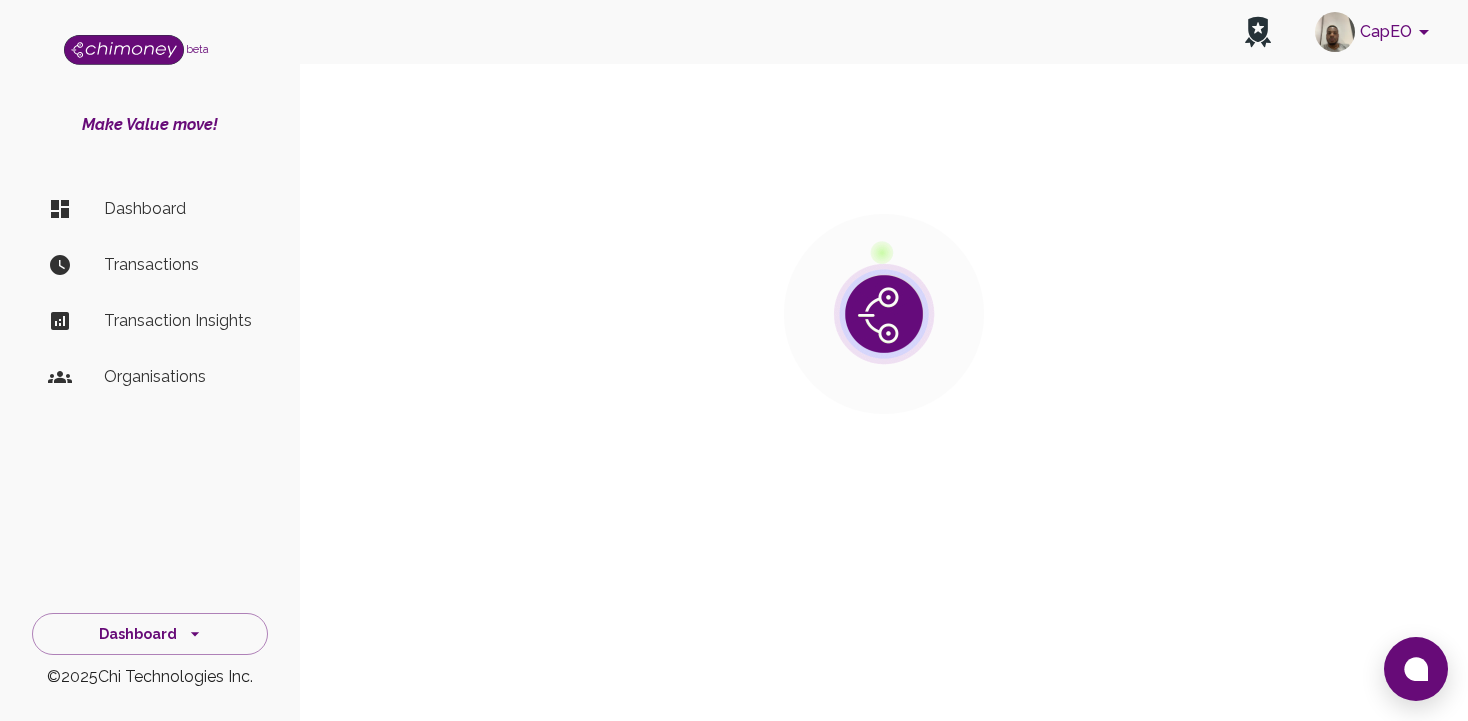 scroll, scrollTop: 0, scrollLeft: 0, axis: both 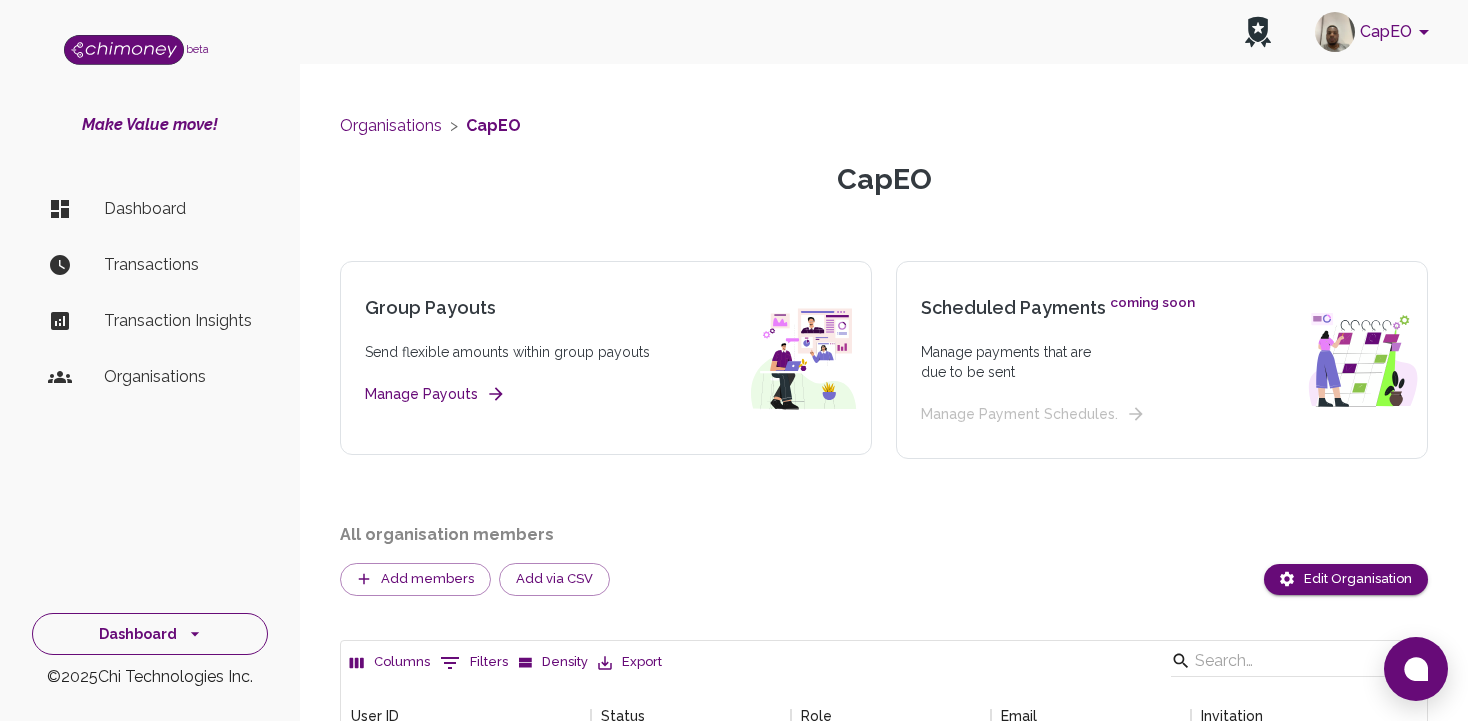 click 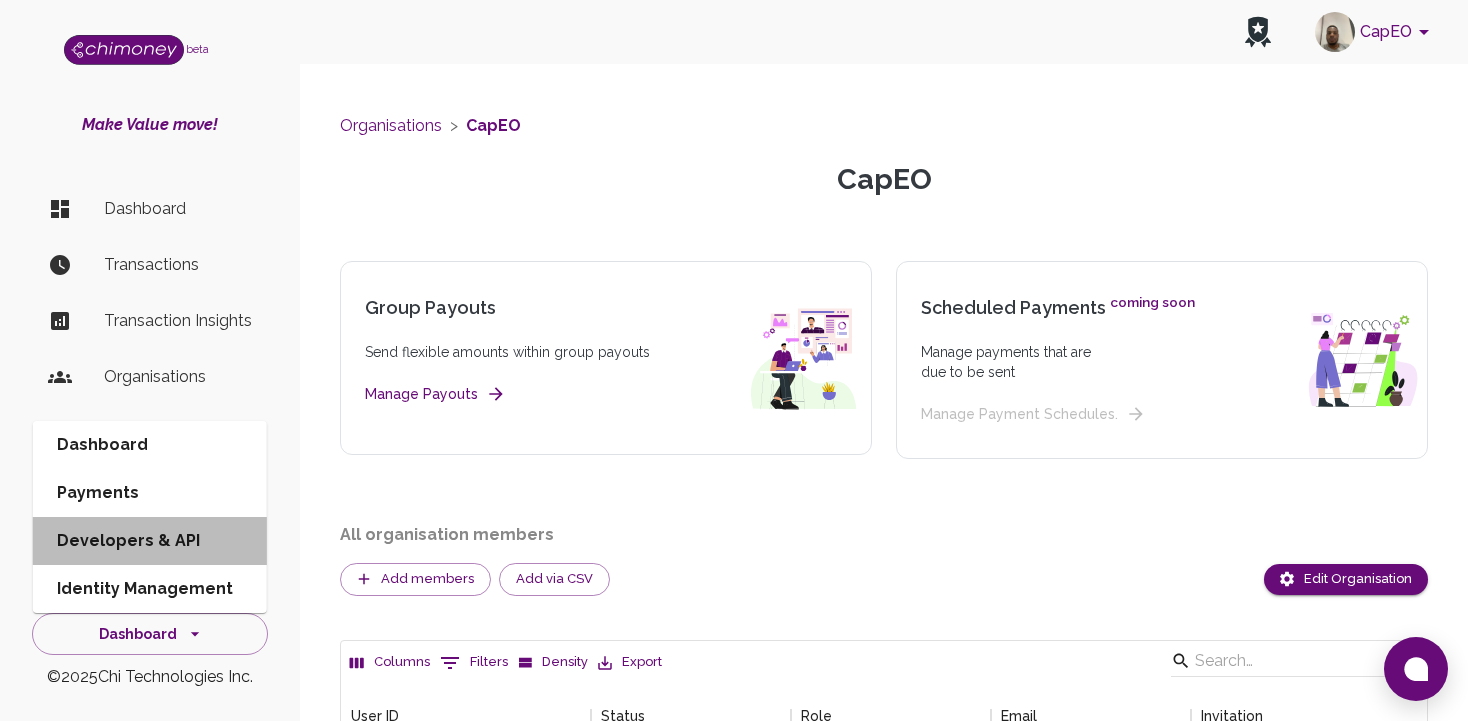 click on "Developers & API" at bounding box center (150, 541) 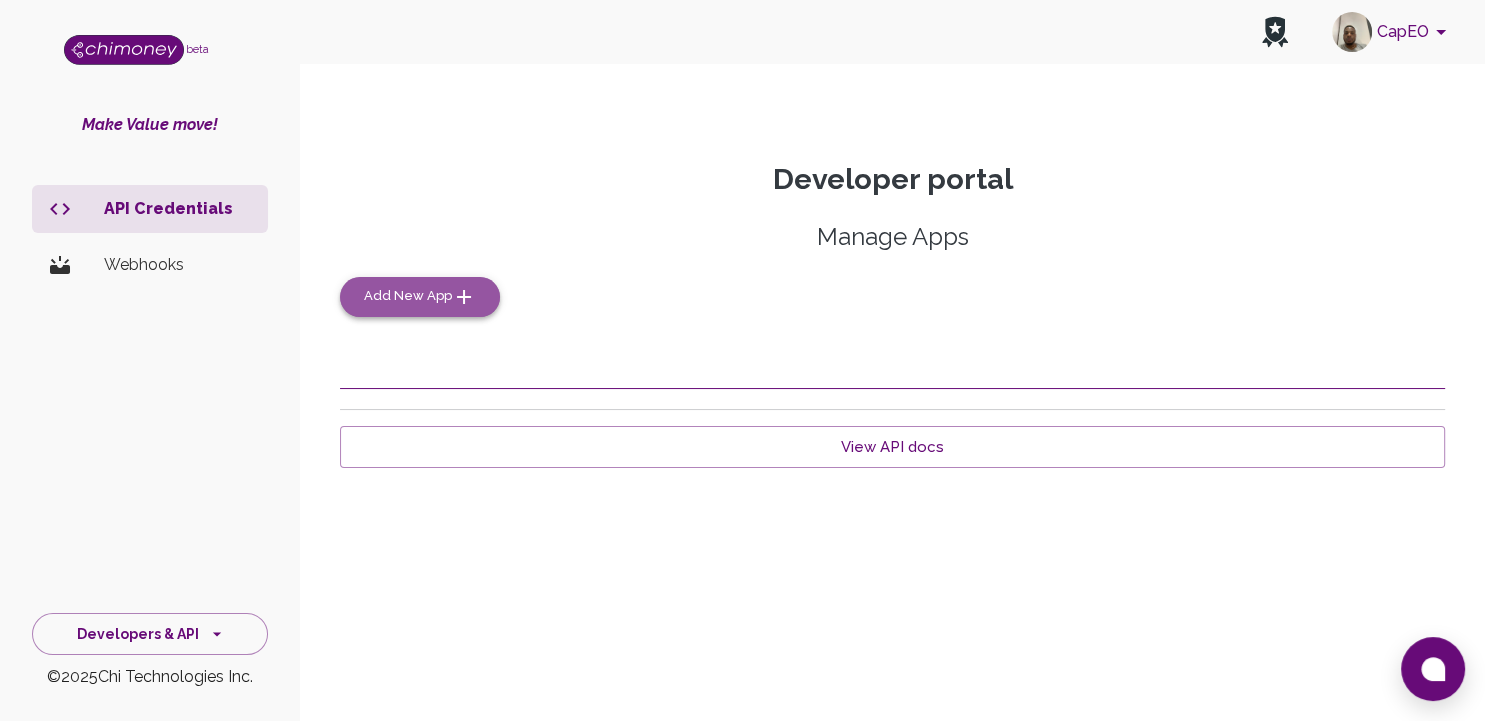 click on "Add New App" at bounding box center [408, 296] 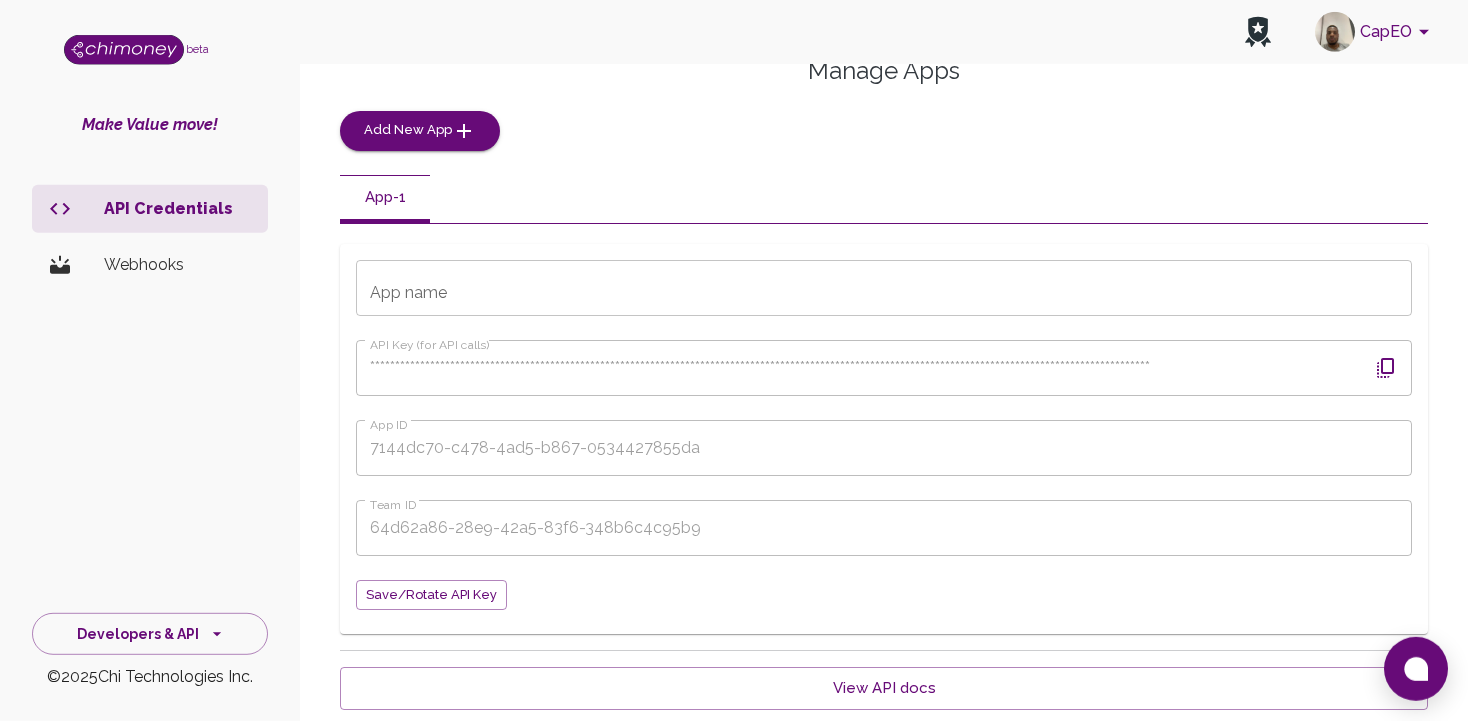 scroll, scrollTop: 211, scrollLeft: 0, axis: vertical 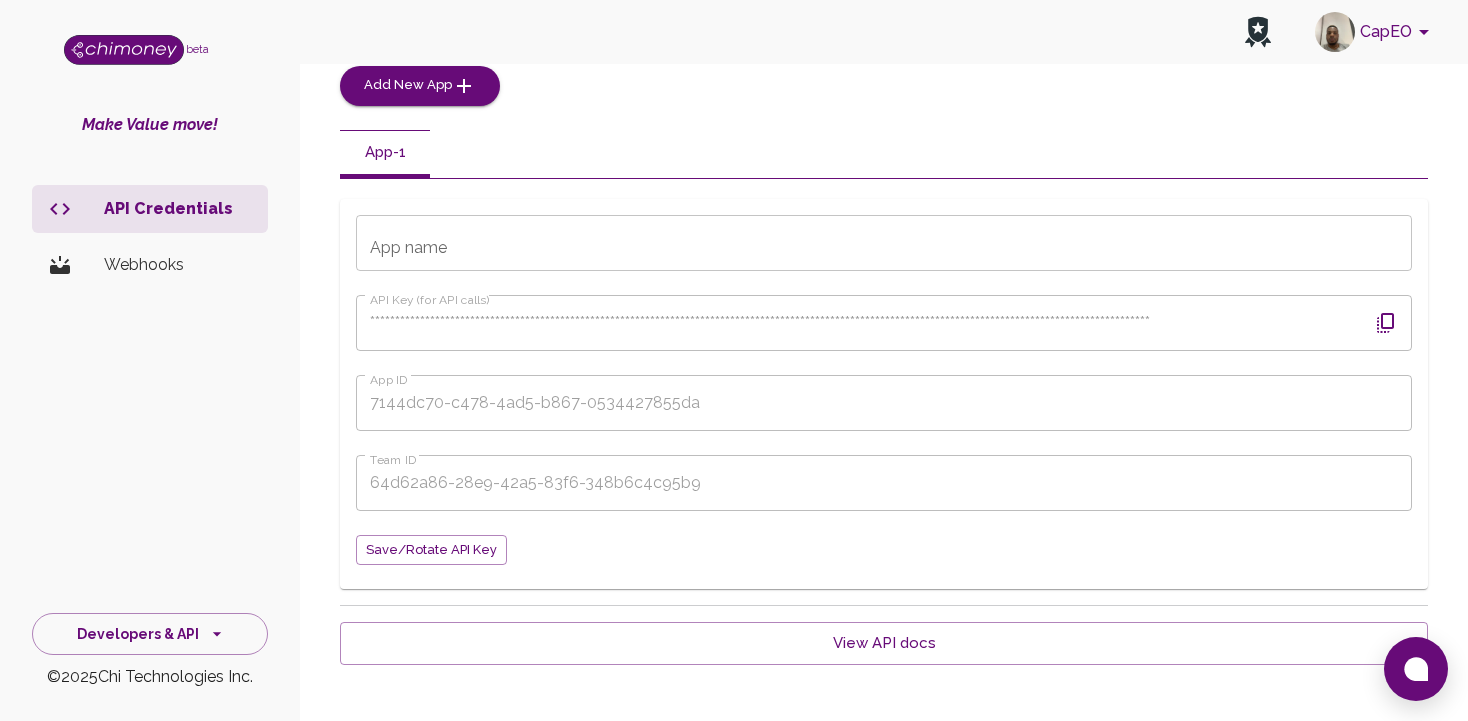 click on "App name" at bounding box center [884, 243] 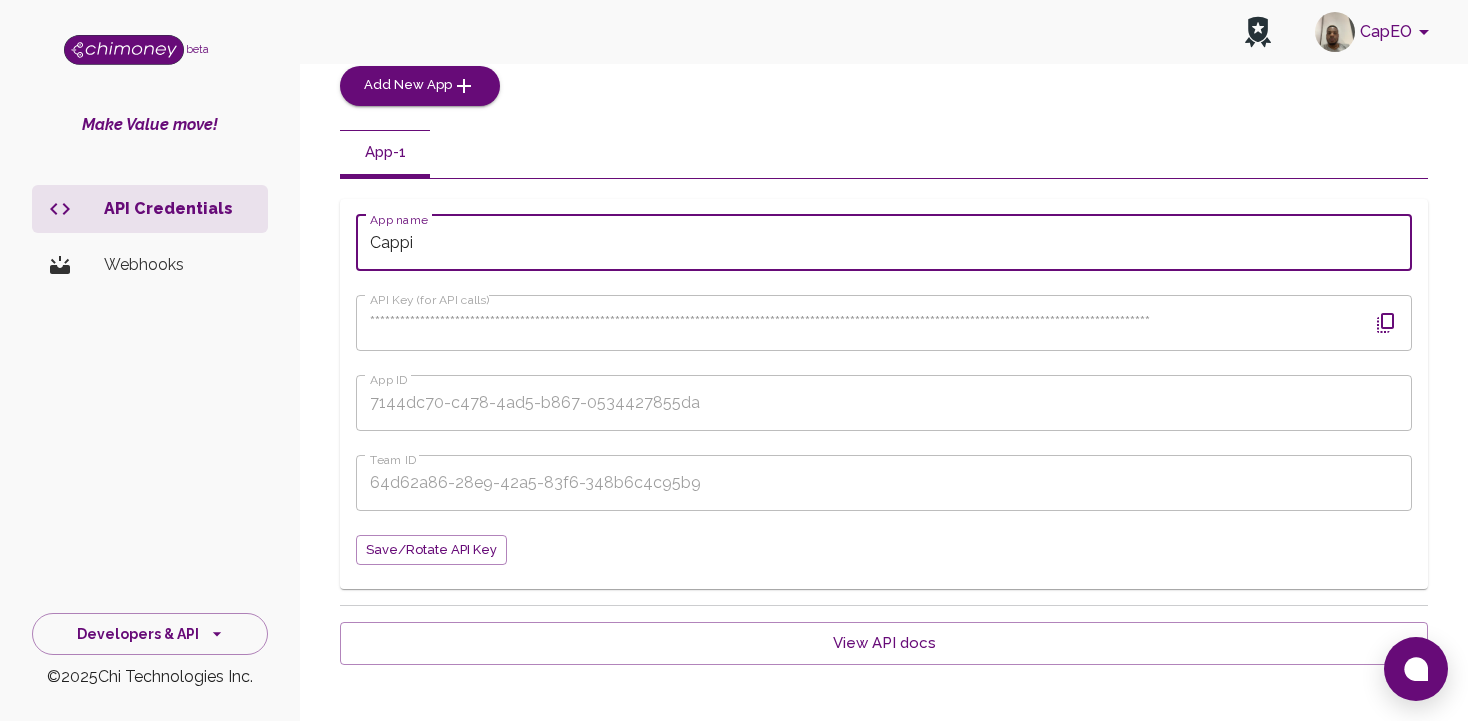 type on "Cappi" 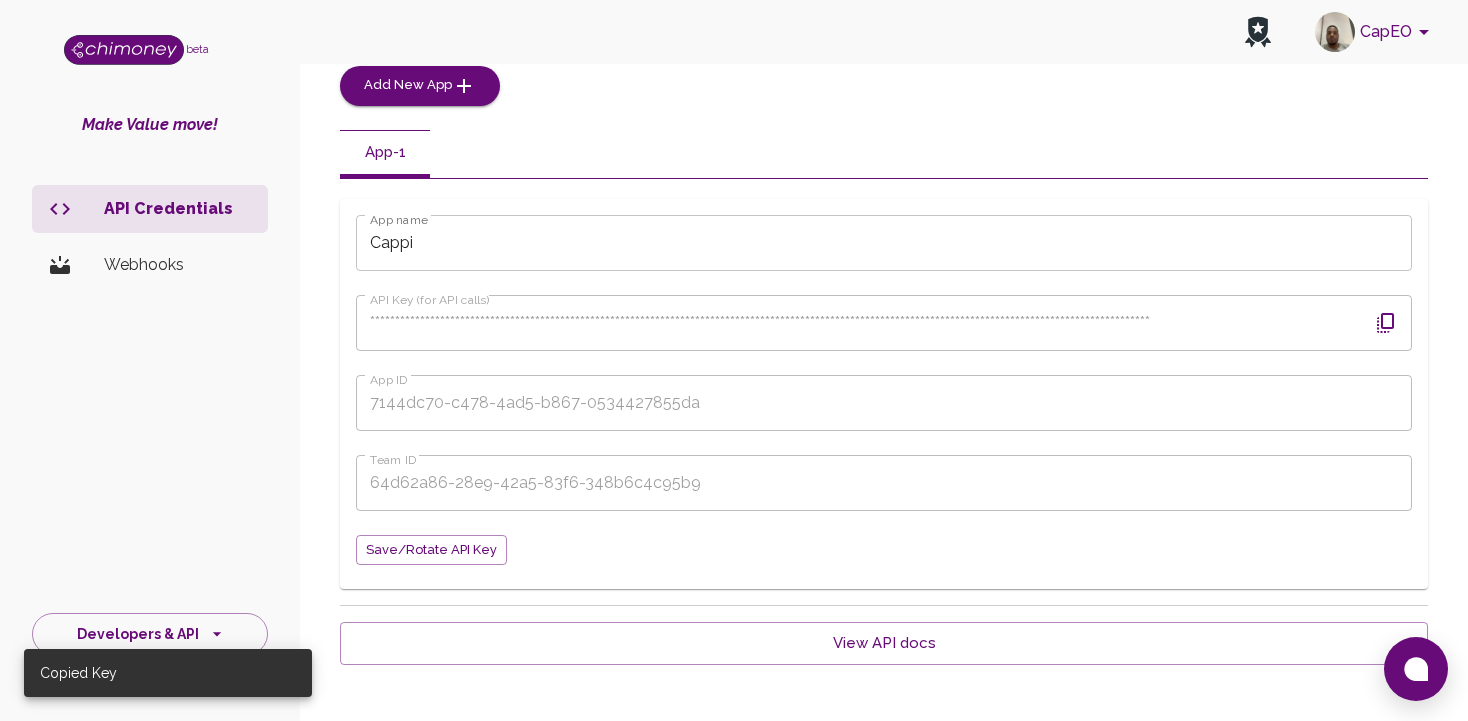scroll, scrollTop: 265, scrollLeft: 0, axis: vertical 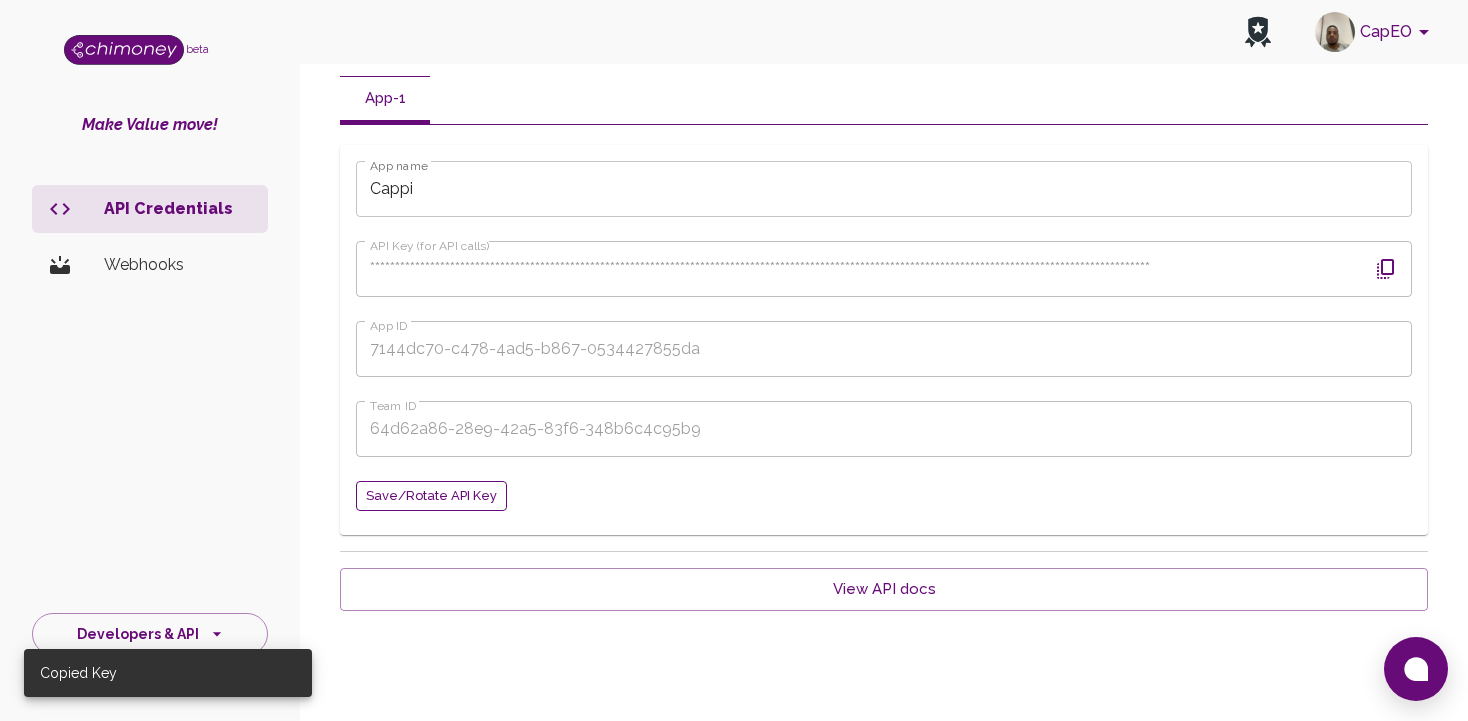click on "Save/Rotate API key" at bounding box center (431, 496) 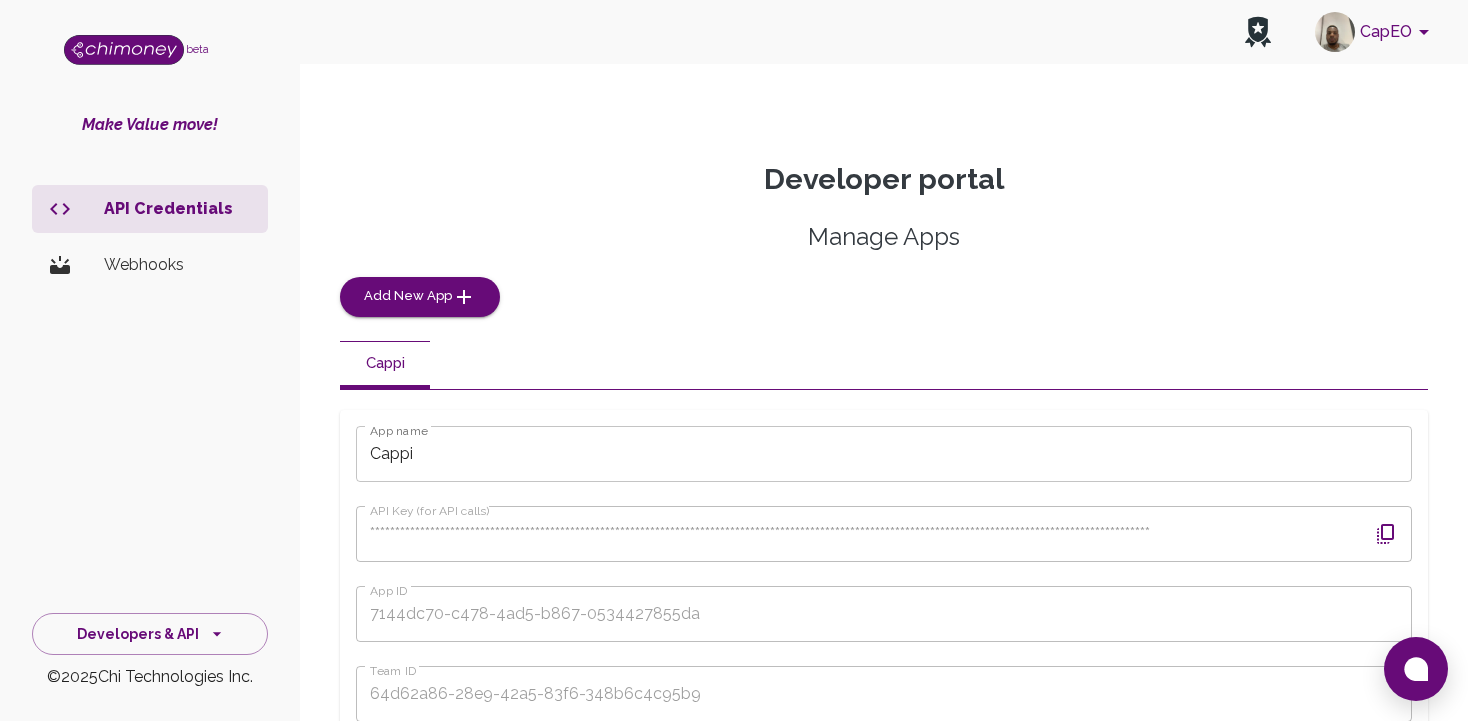 scroll, scrollTop: 211, scrollLeft: 0, axis: vertical 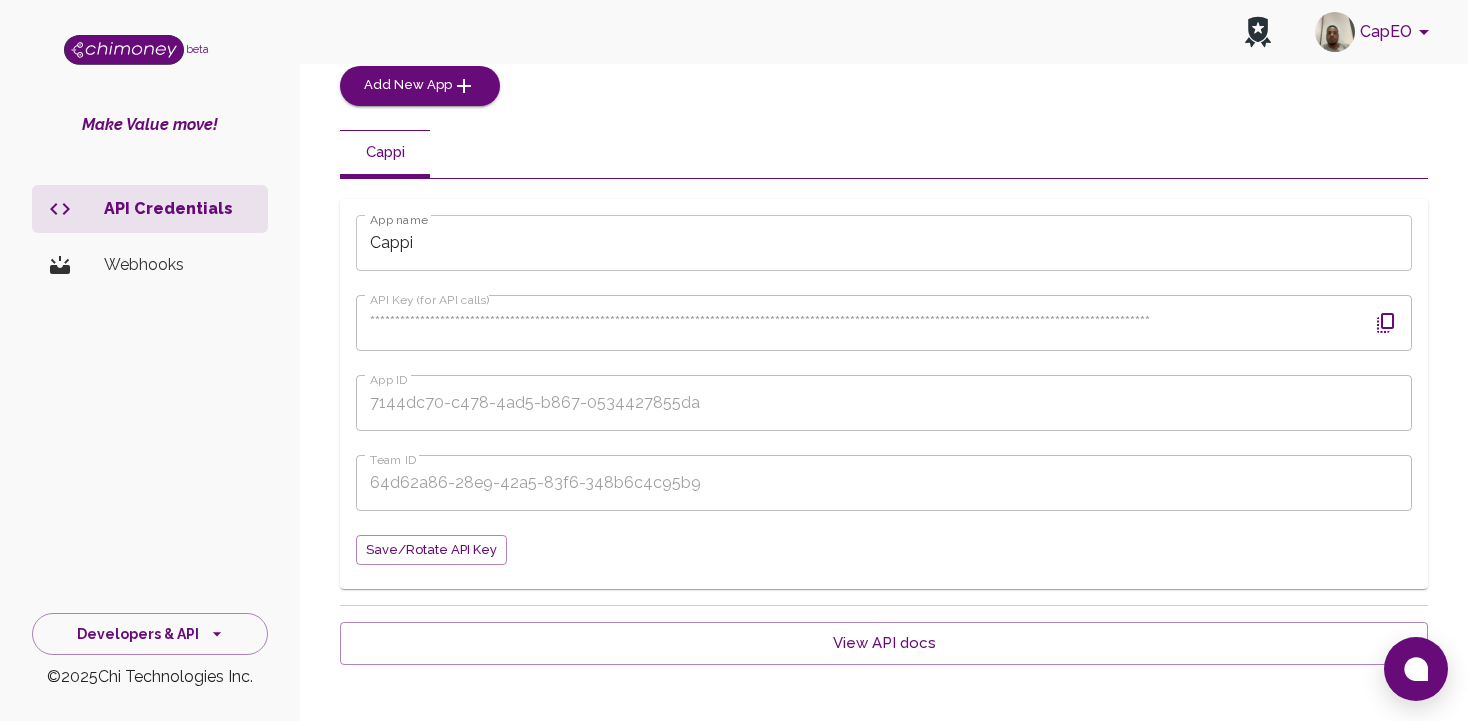 click 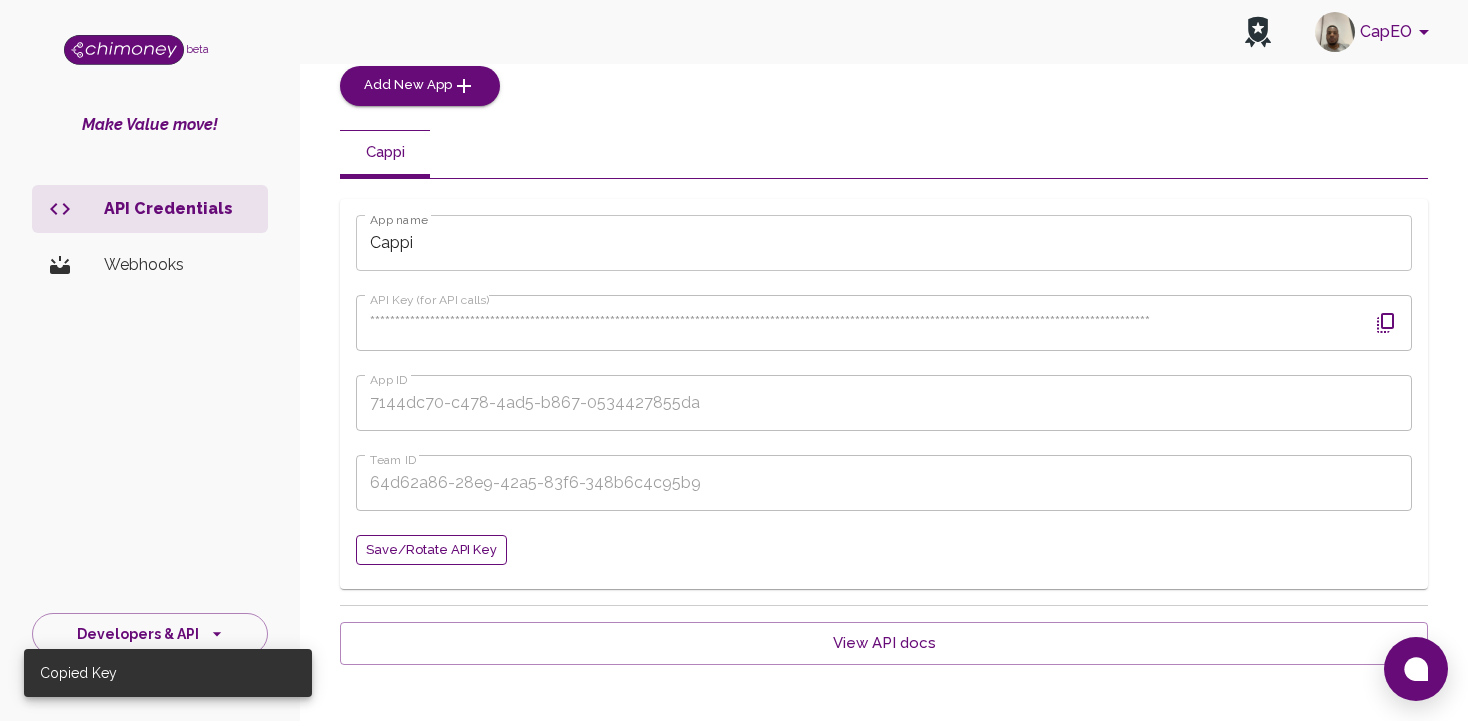 click on "Save/Rotate API key" at bounding box center (431, 550) 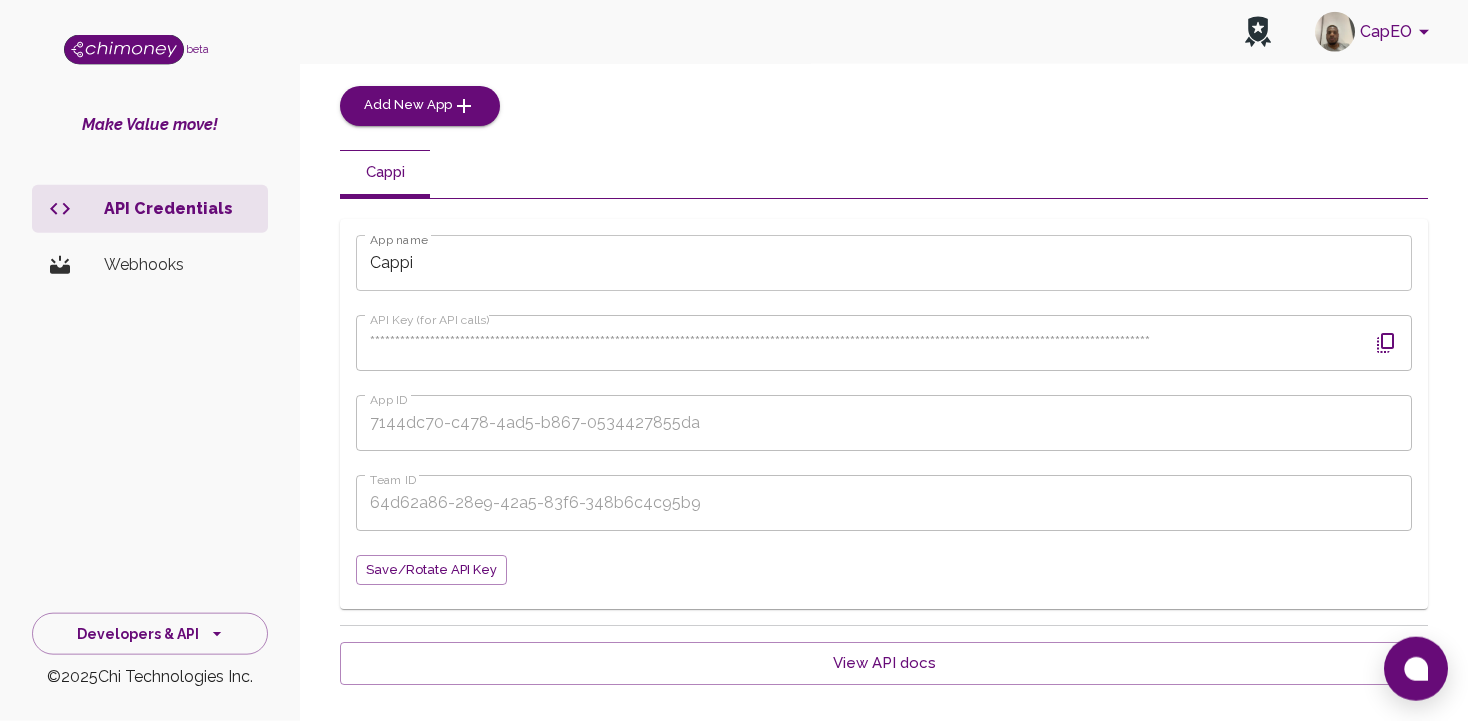 scroll, scrollTop: 265, scrollLeft: 0, axis: vertical 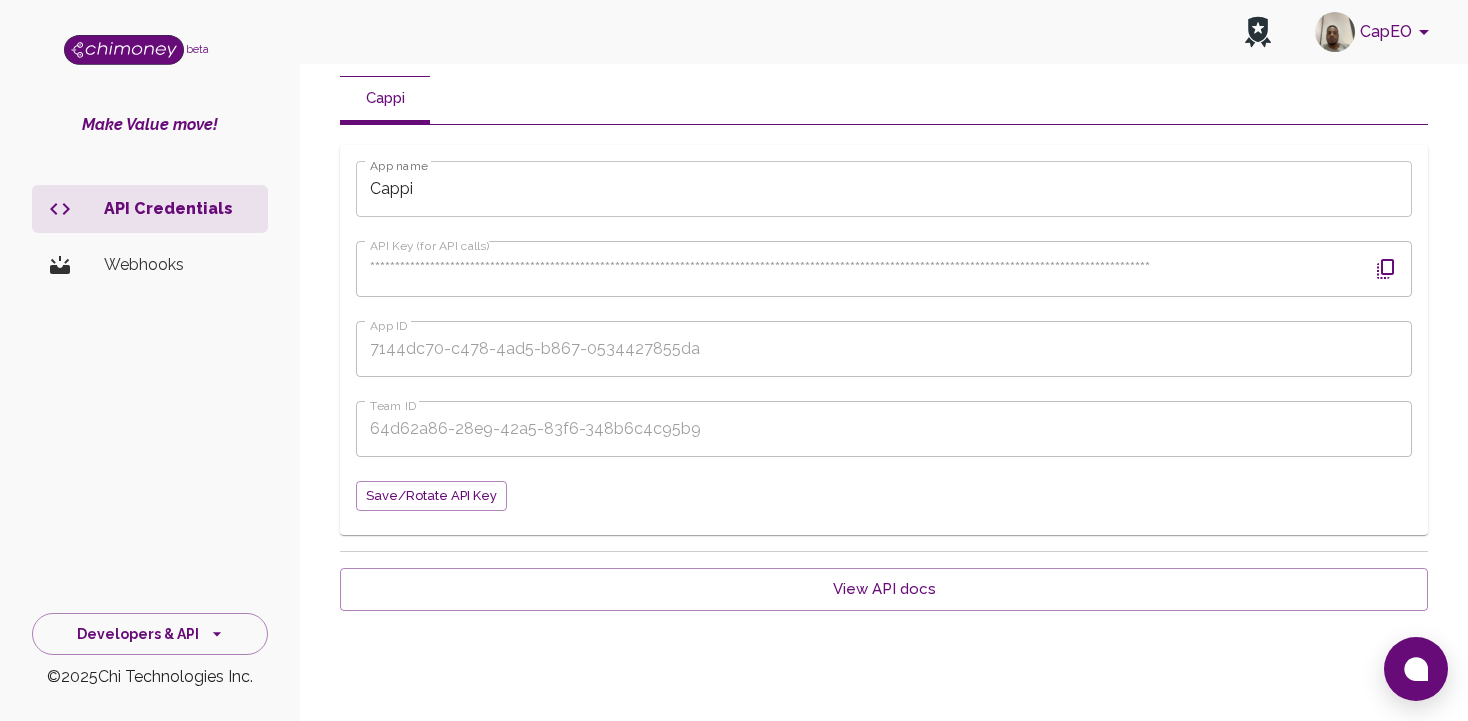 click 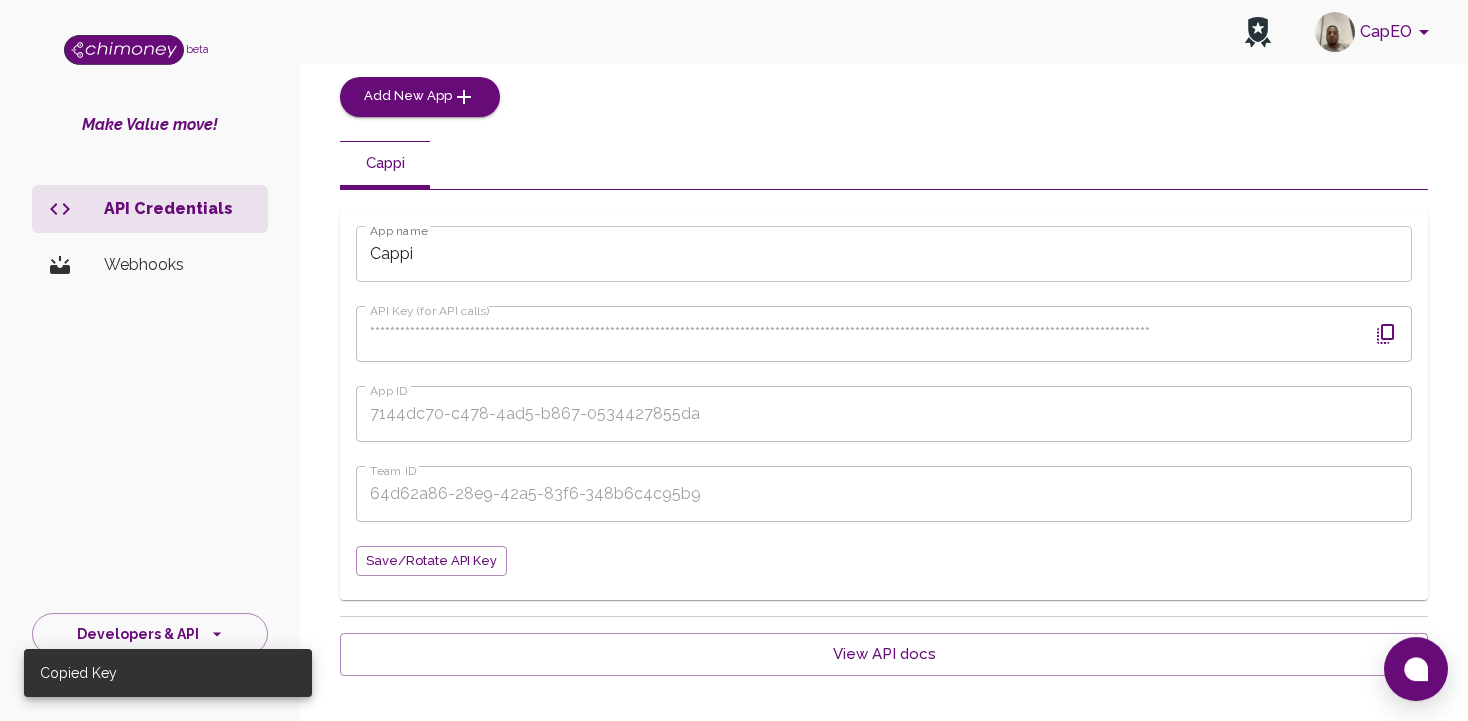 scroll, scrollTop: 160, scrollLeft: 0, axis: vertical 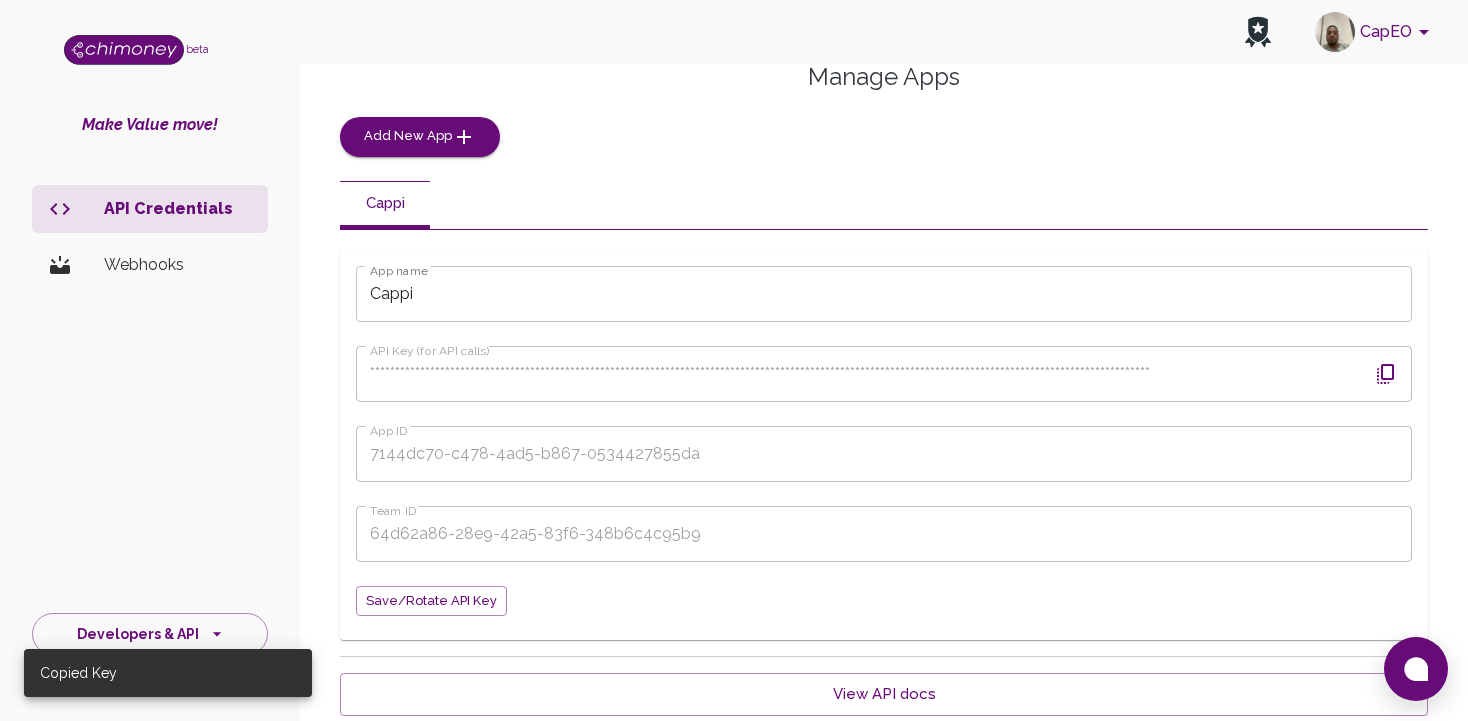 click 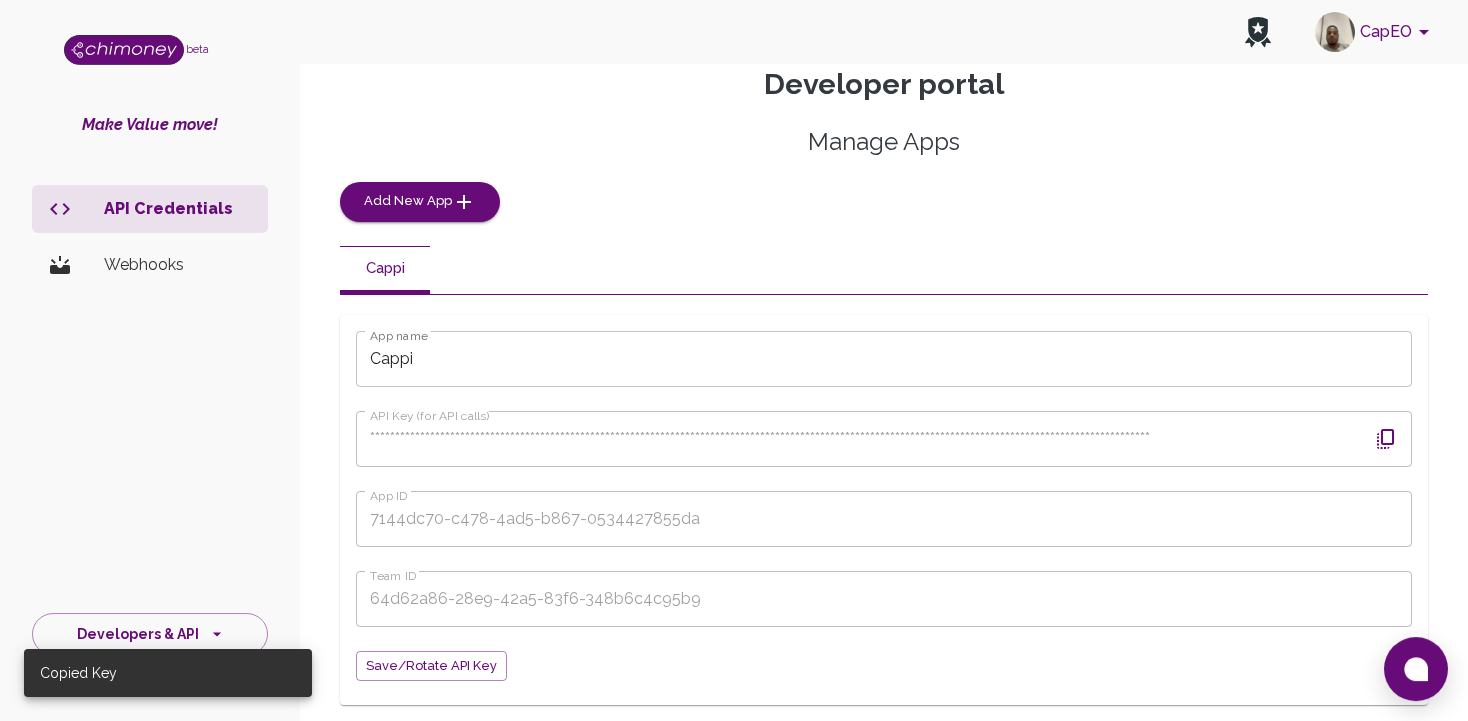 scroll, scrollTop: 0, scrollLeft: 0, axis: both 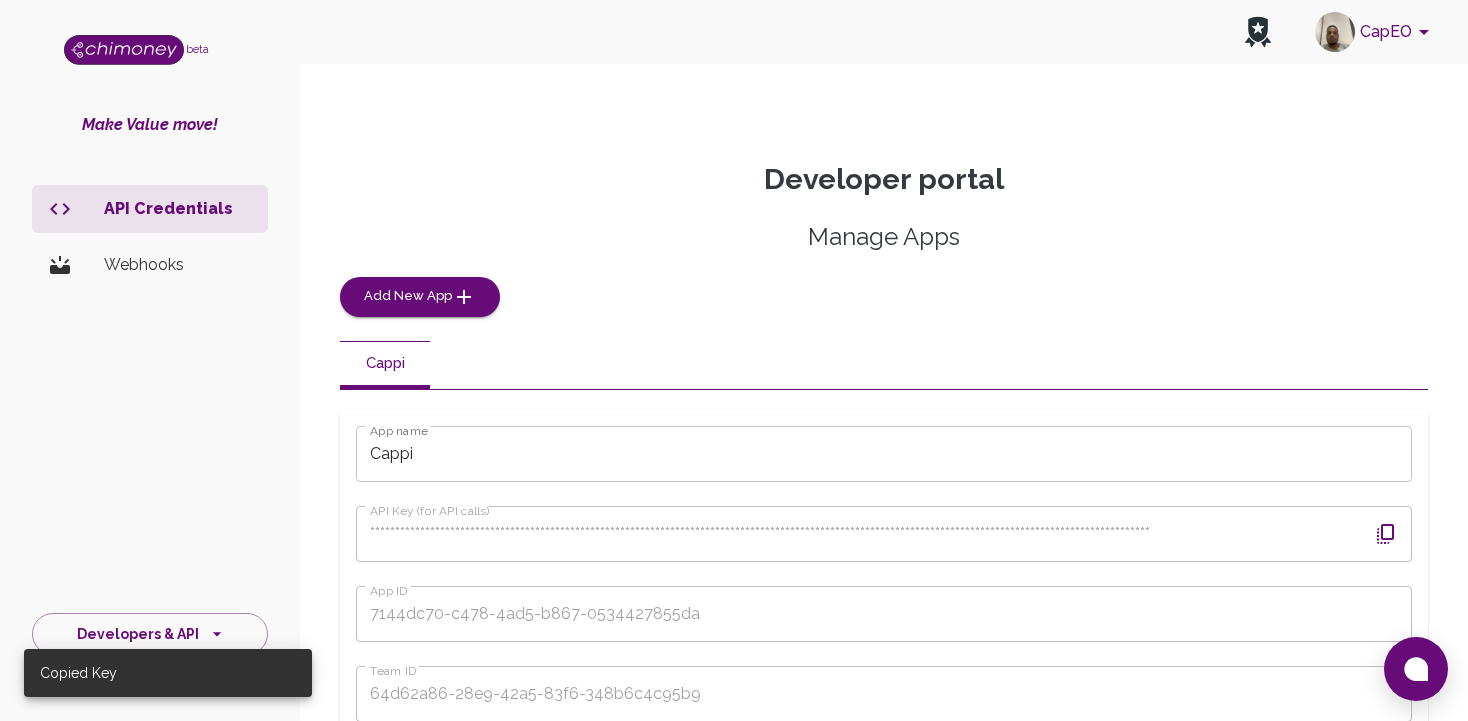 click on "CapEO" at bounding box center (1375, 32) 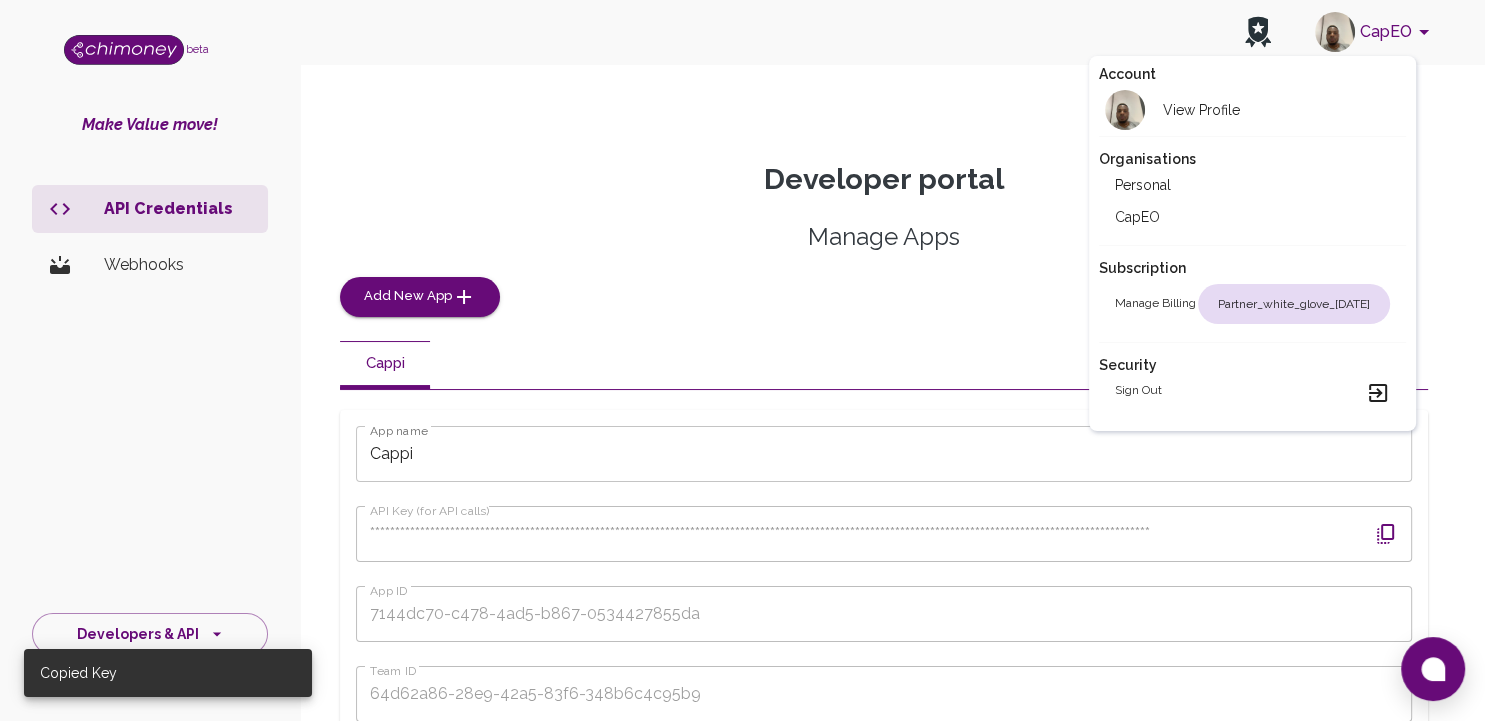 click at bounding box center [742, 360] 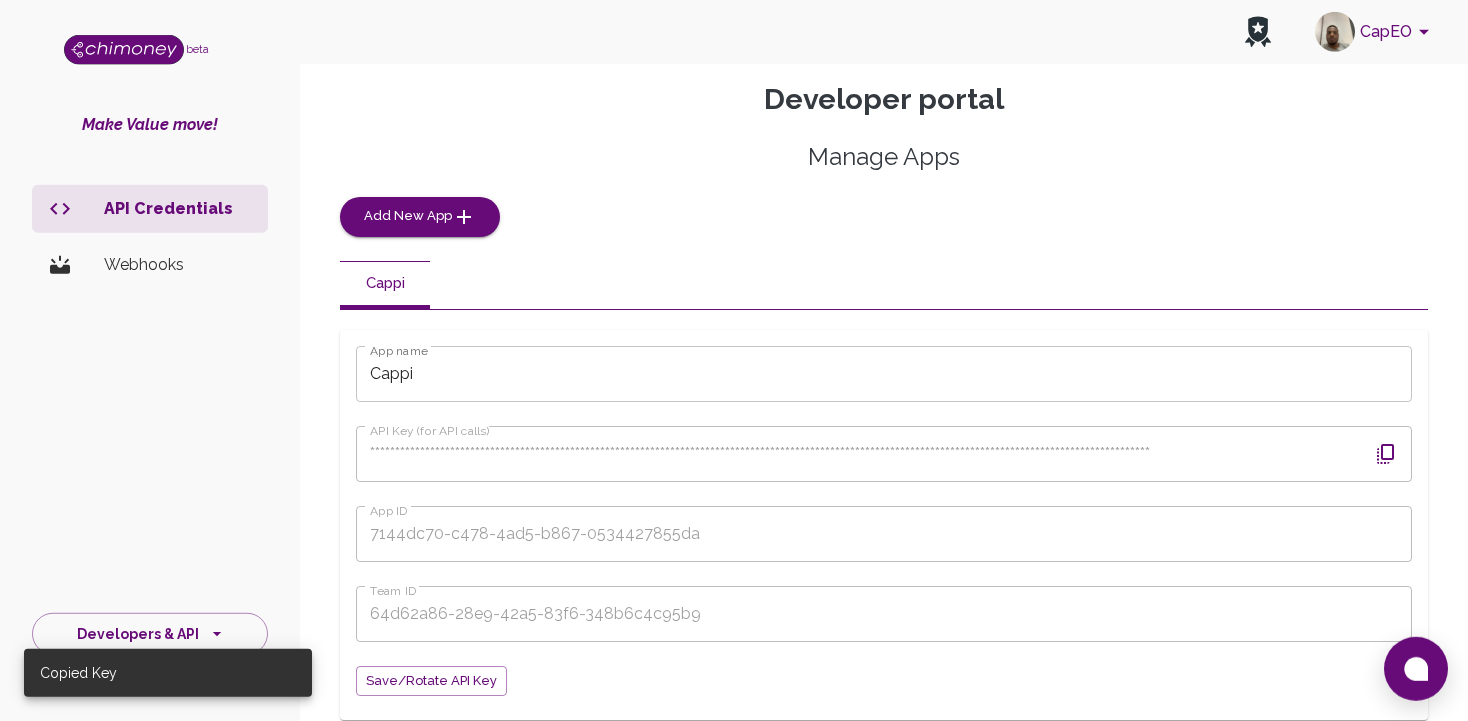 scroll, scrollTop: 105, scrollLeft: 0, axis: vertical 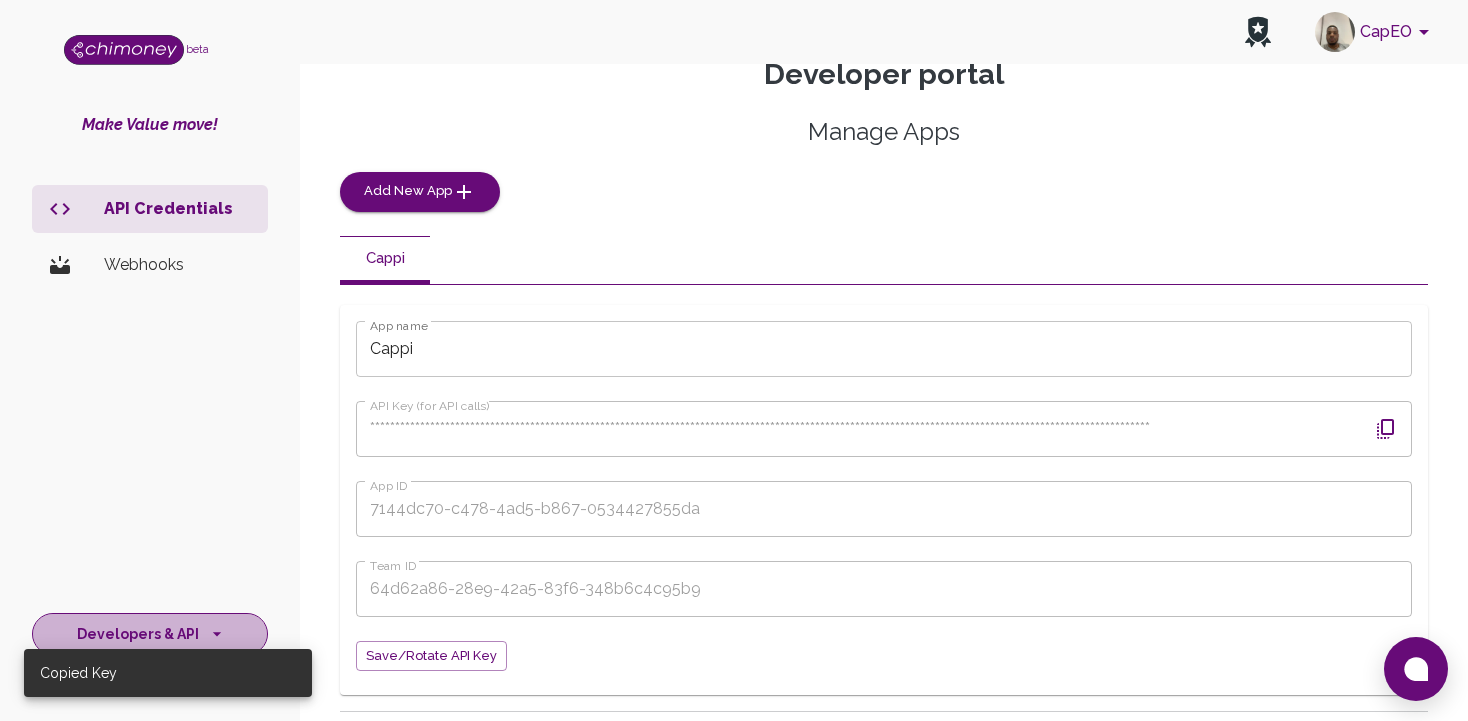 click on "Developers & API" at bounding box center (150, 634) 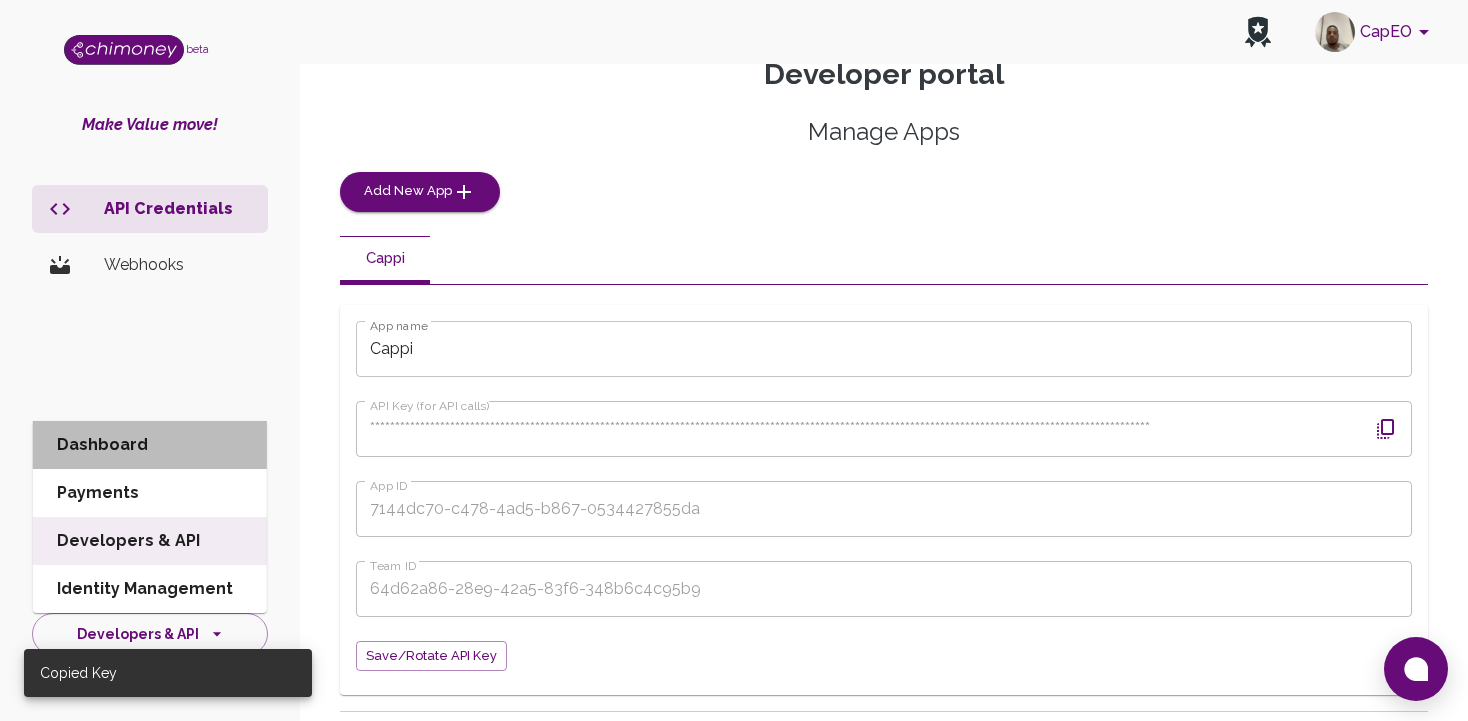 click on "Dashboard" at bounding box center [150, 445] 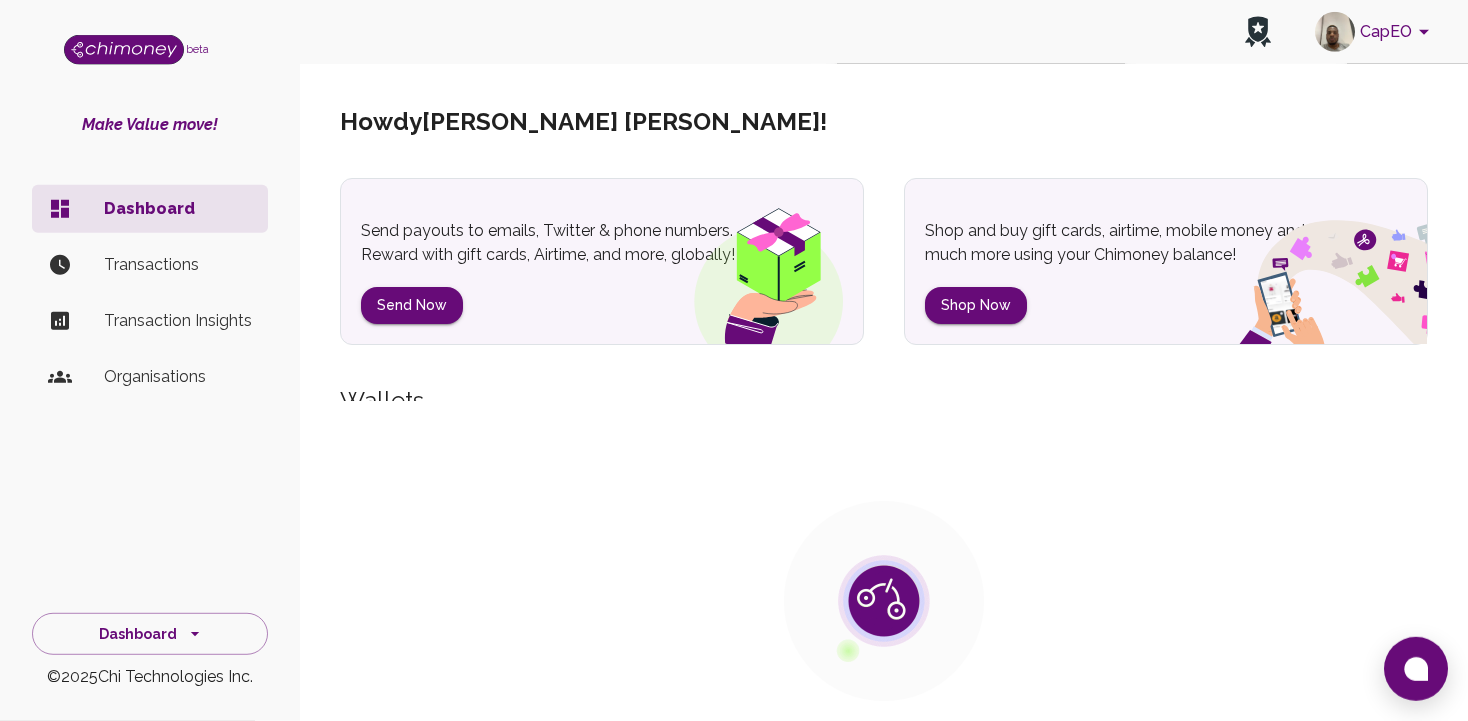 scroll, scrollTop: 0, scrollLeft: 0, axis: both 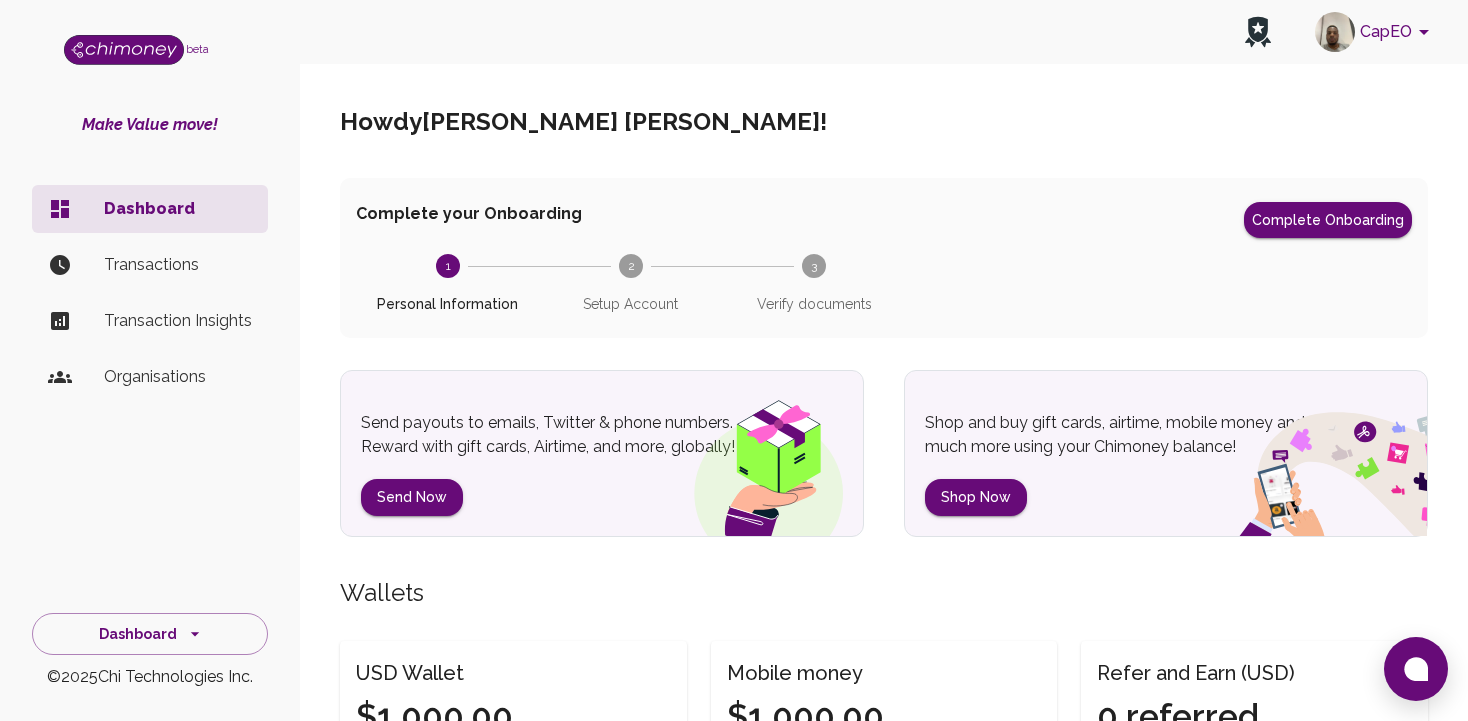 click on "Transactions" at bounding box center (178, 265) 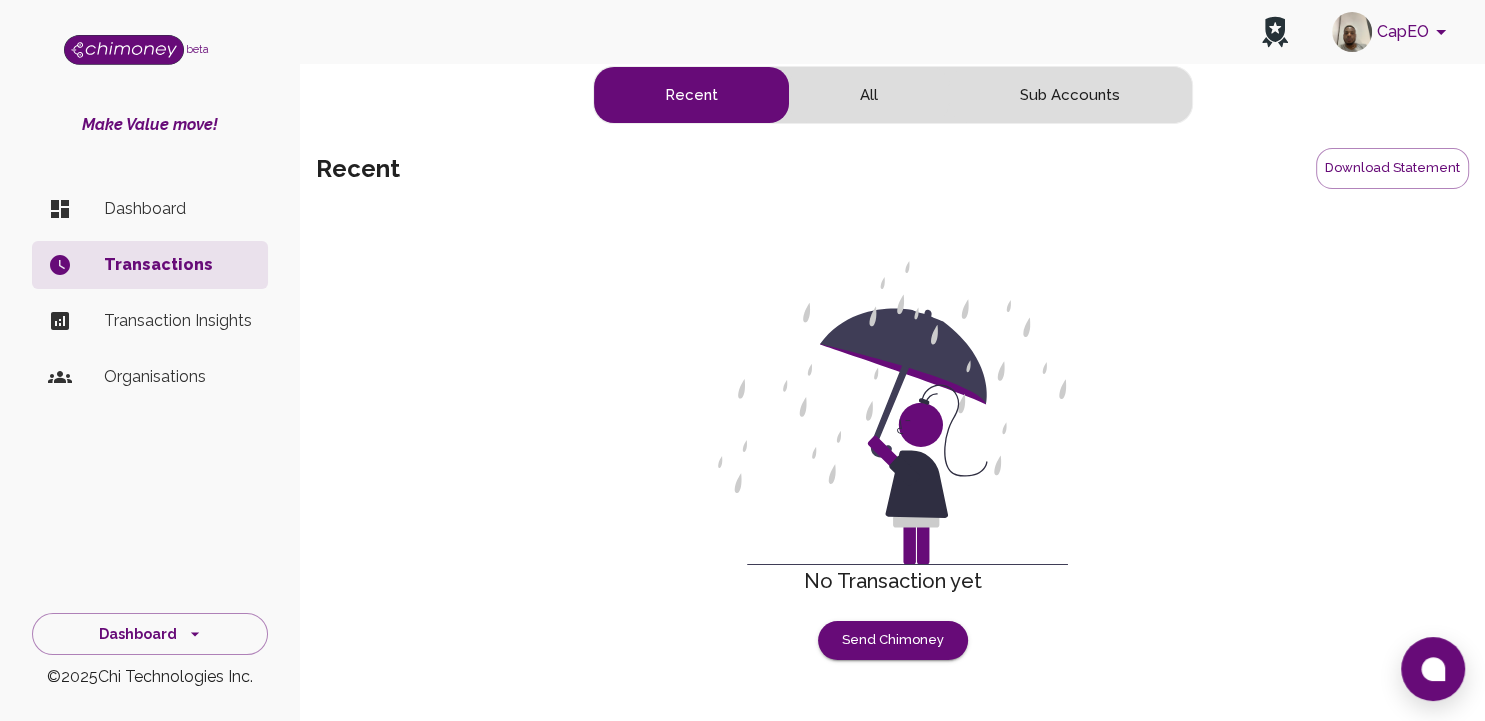 click on "Transaction Insights" at bounding box center [178, 321] 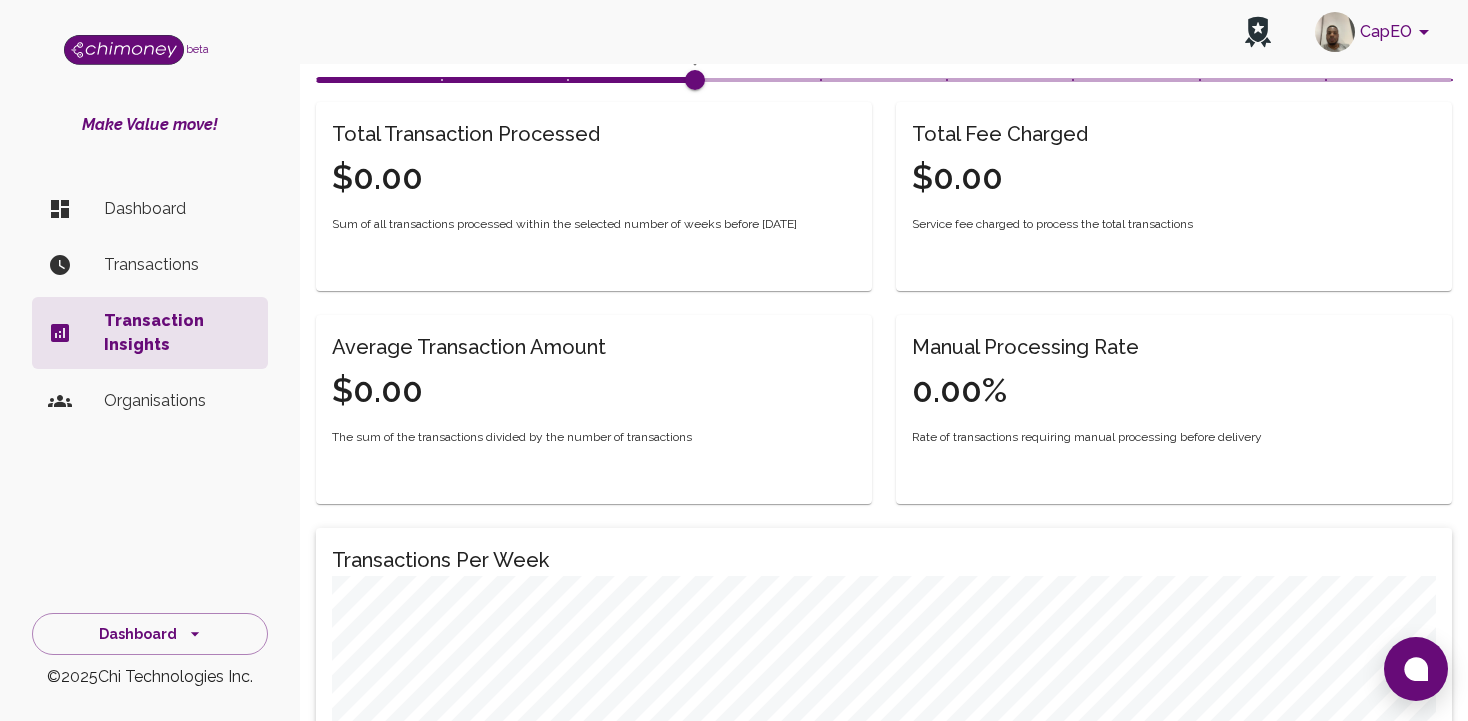 scroll, scrollTop: 105, scrollLeft: 0, axis: vertical 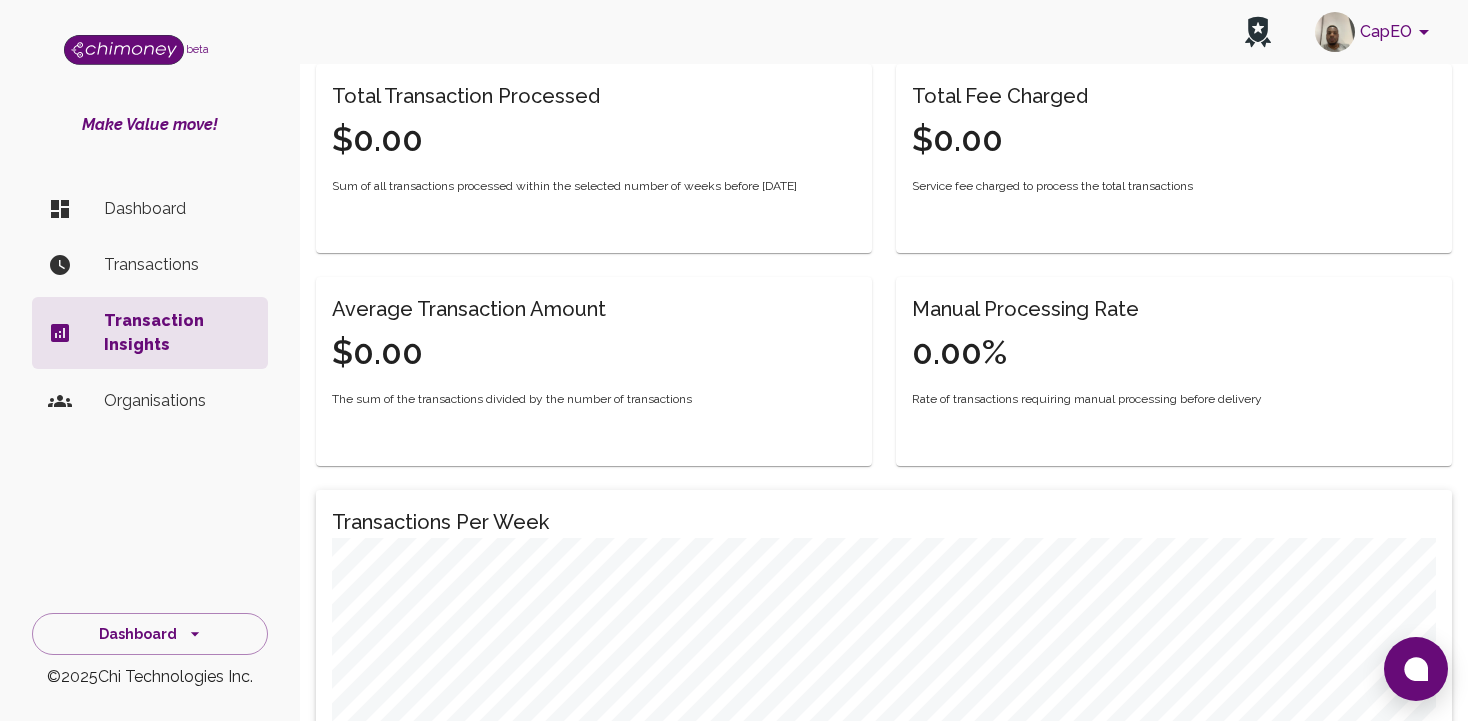 click on "Organisations" at bounding box center (178, 401) 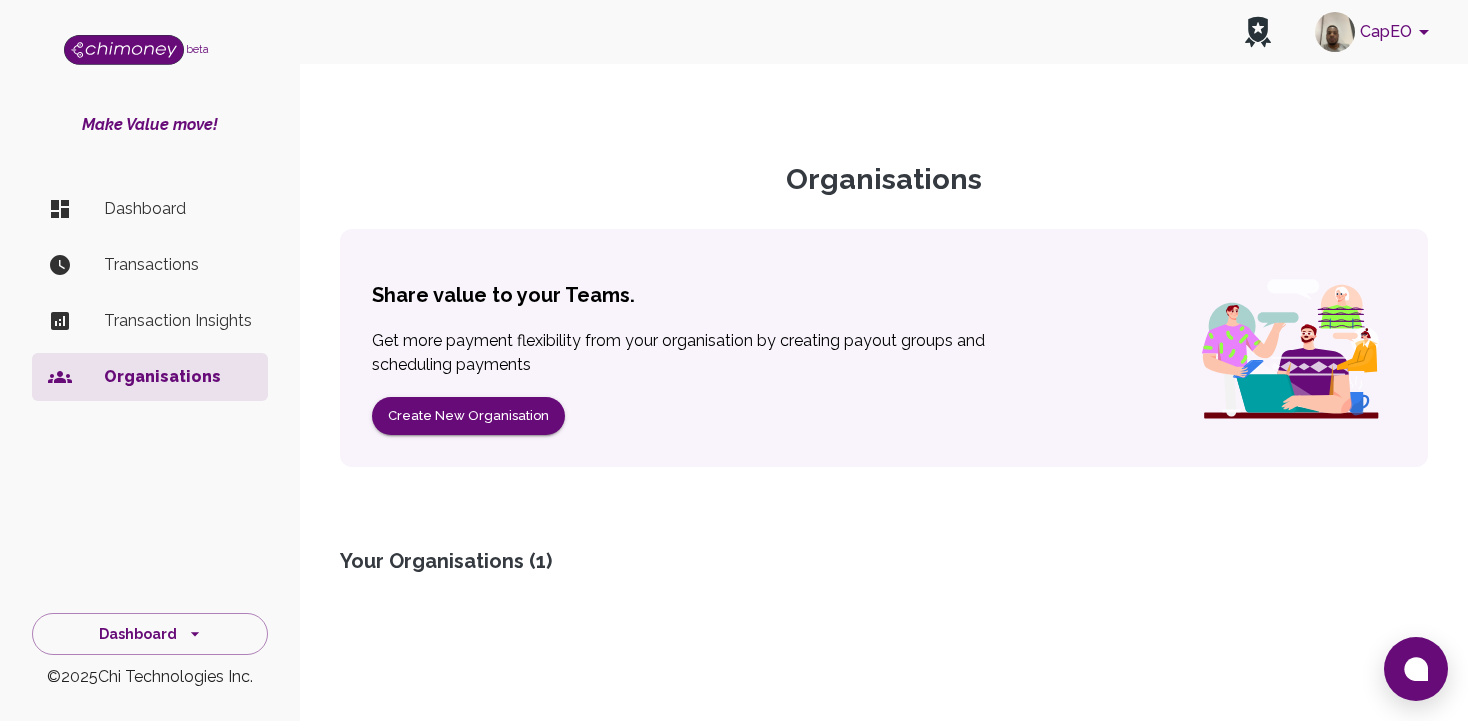 scroll, scrollTop: 0, scrollLeft: 0, axis: both 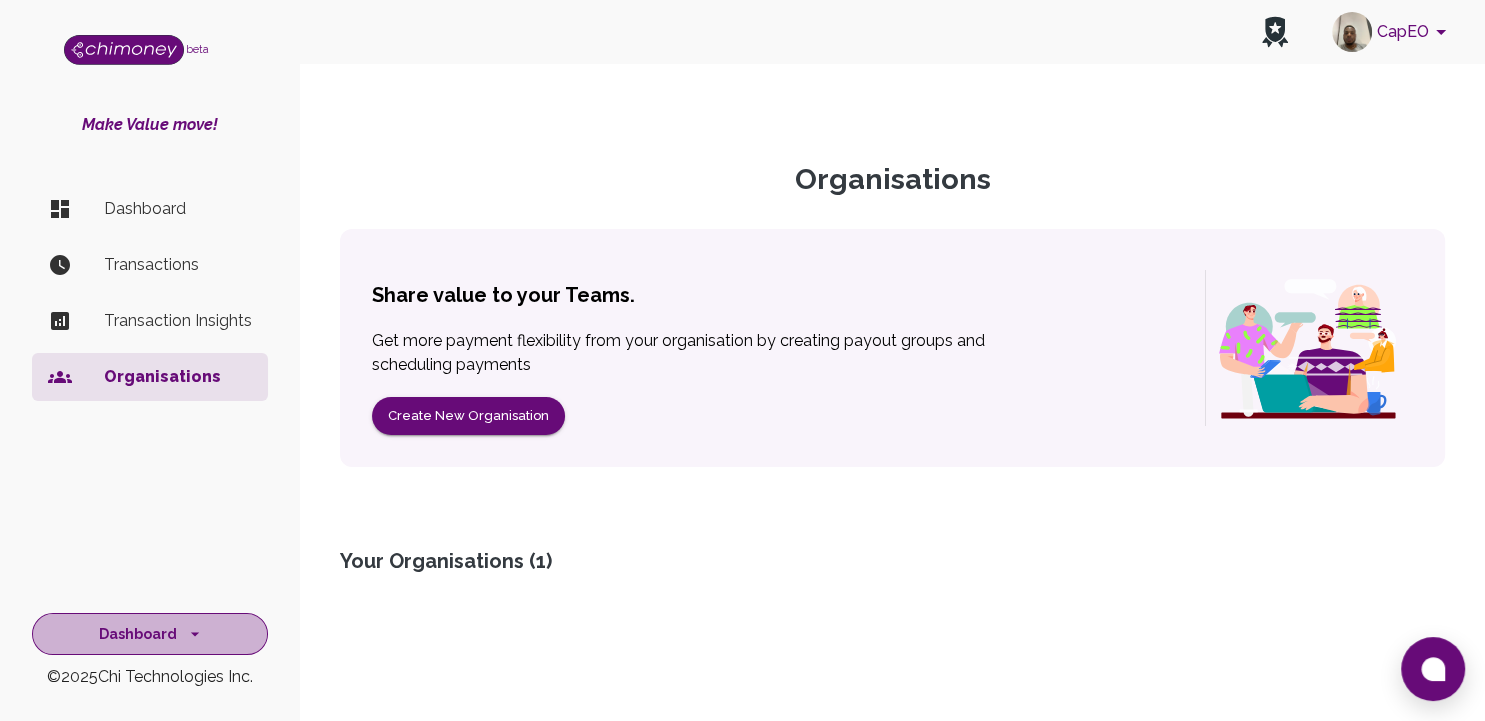 click on "Dashboard" at bounding box center (150, 634) 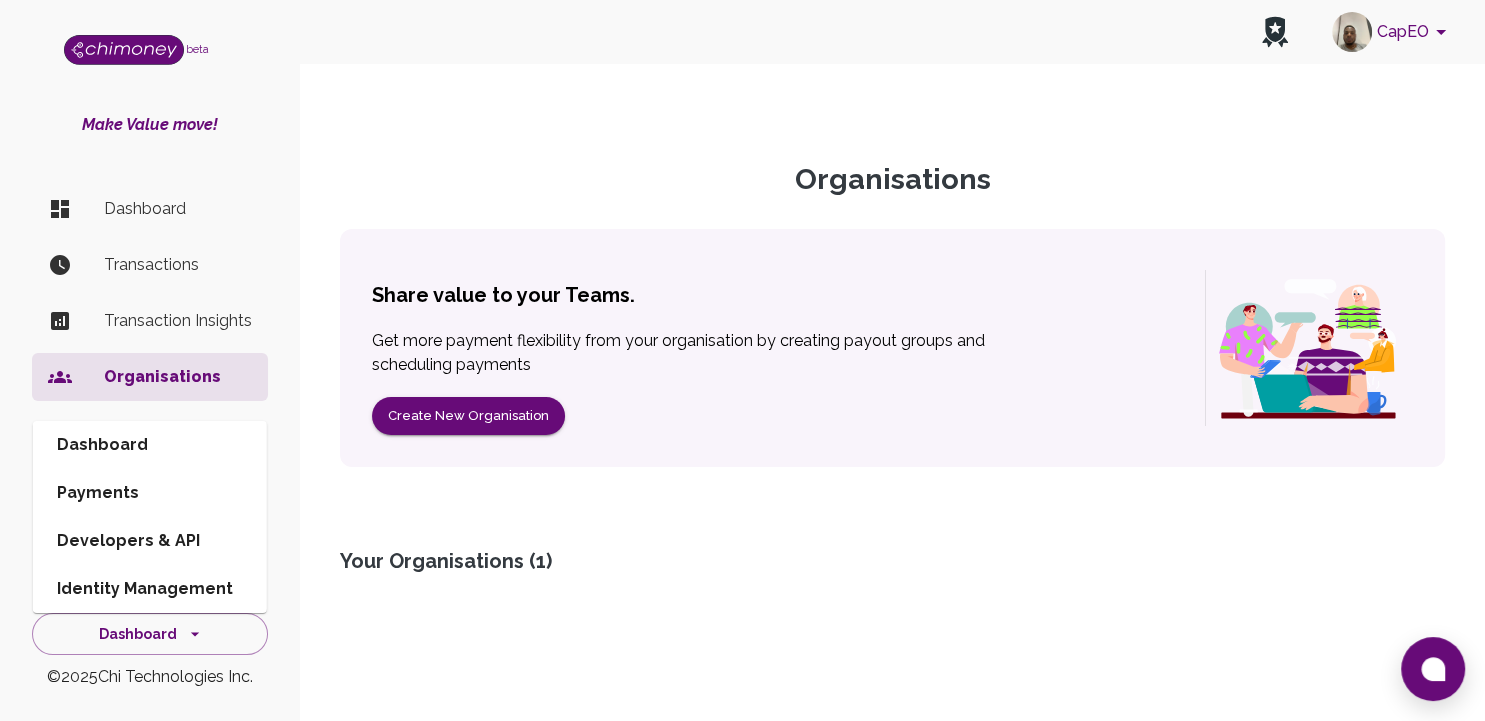 click on "Developers & API" at bounding box center (150, 541) 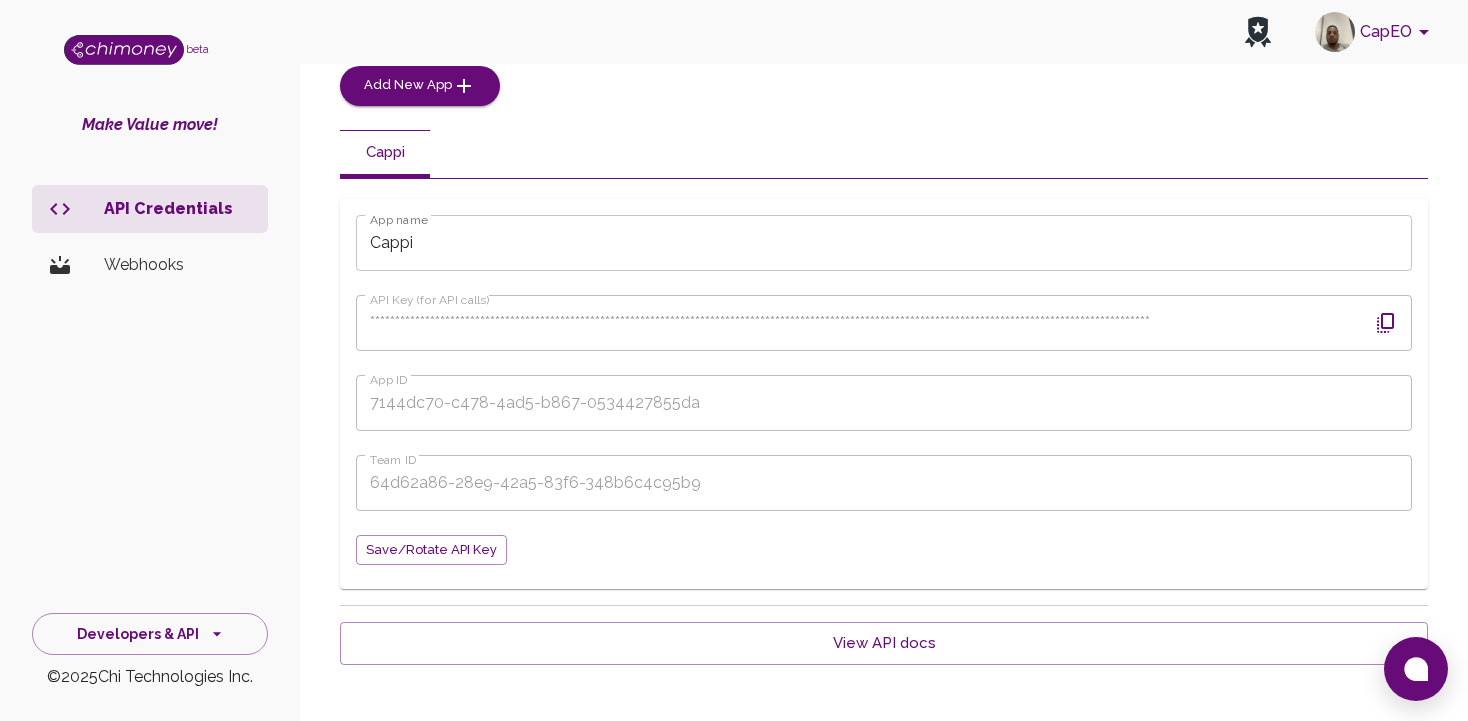scroll, scrollTop: 265, scrollLeft: 0, axis: vertical 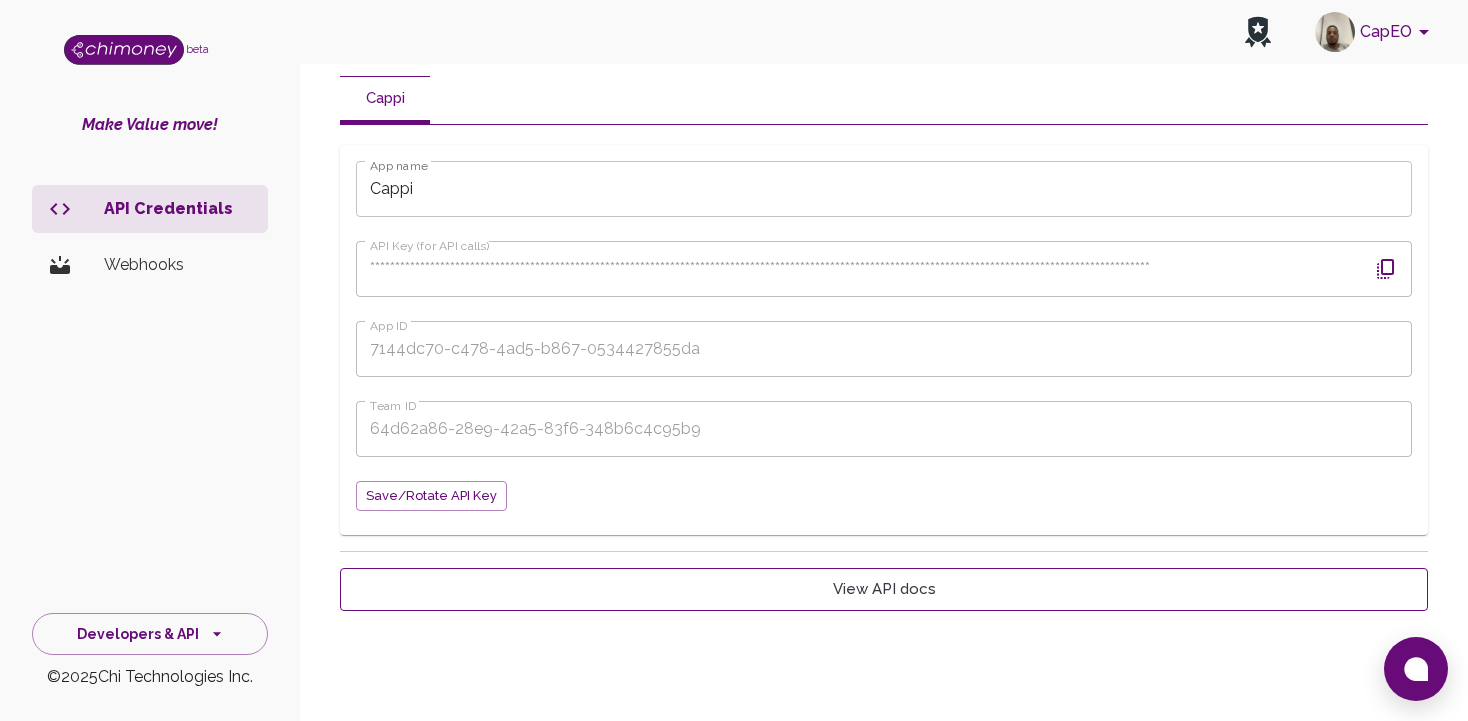 click on "View API docs" at bounding box center (884, 589) 